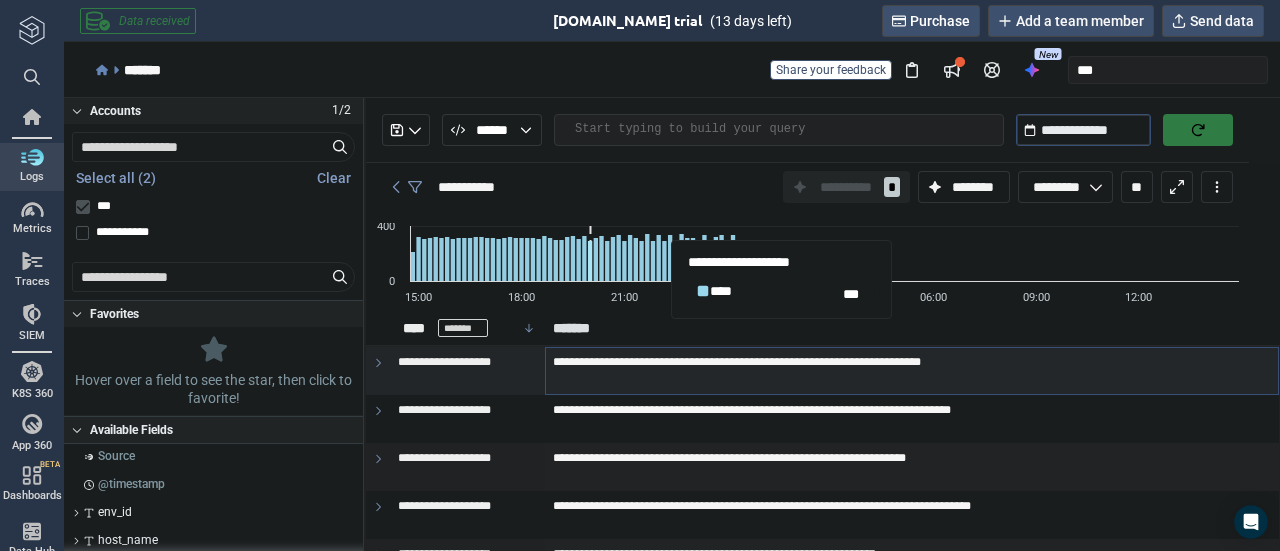 scroll, scrollTop: 0, scrollLeft: 0, axis: both 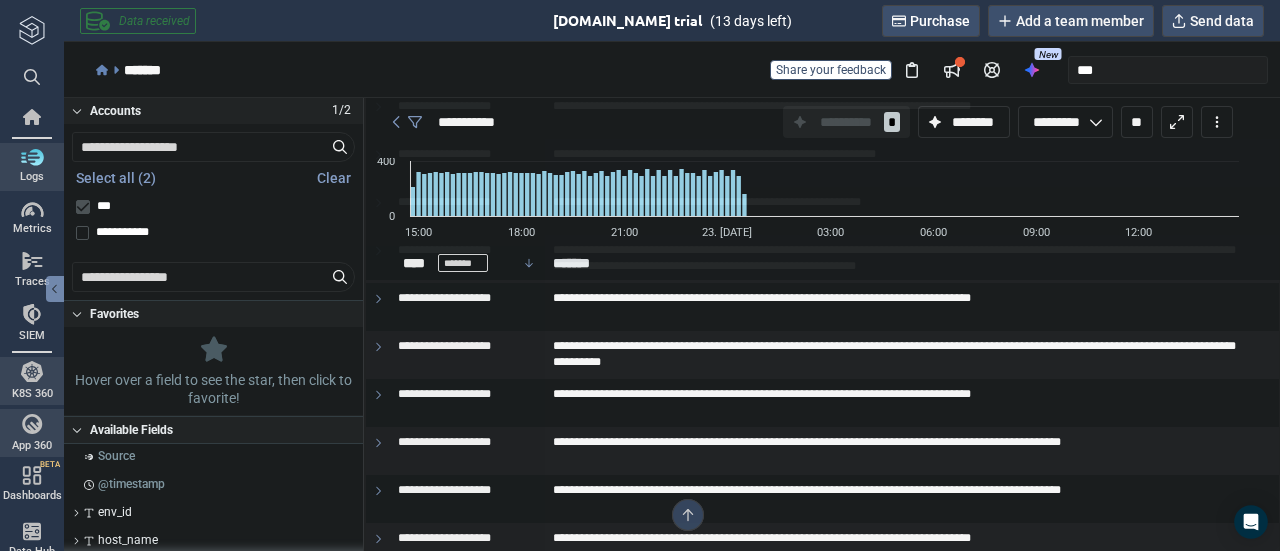 click at bounding box center [32, 424] 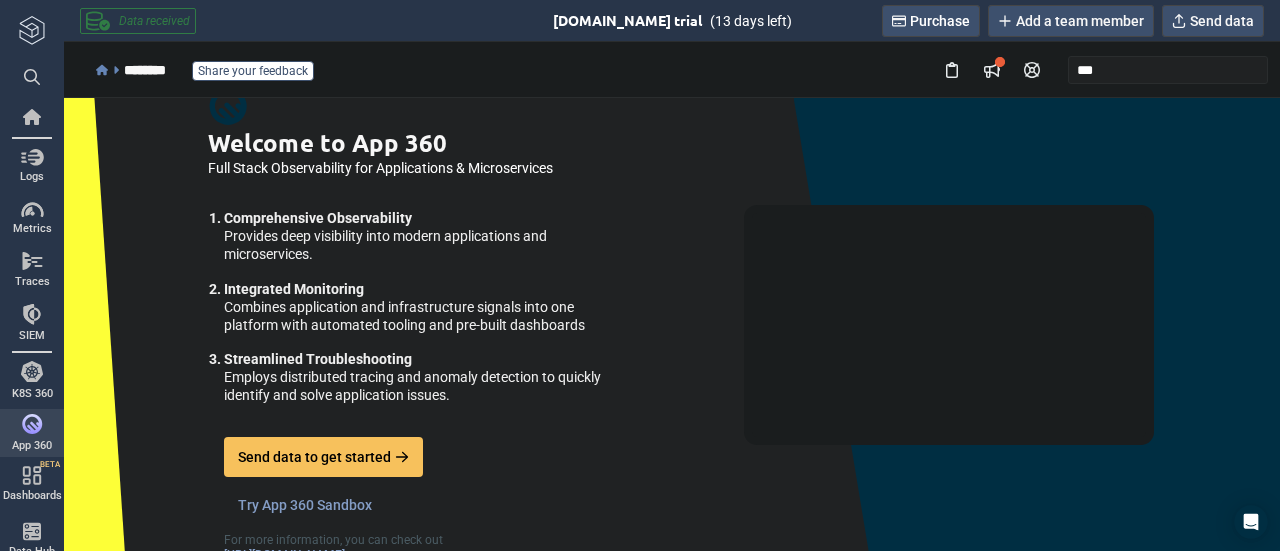 scroll, scrollTop: 9, scrollLeft: 0, axis: vertical 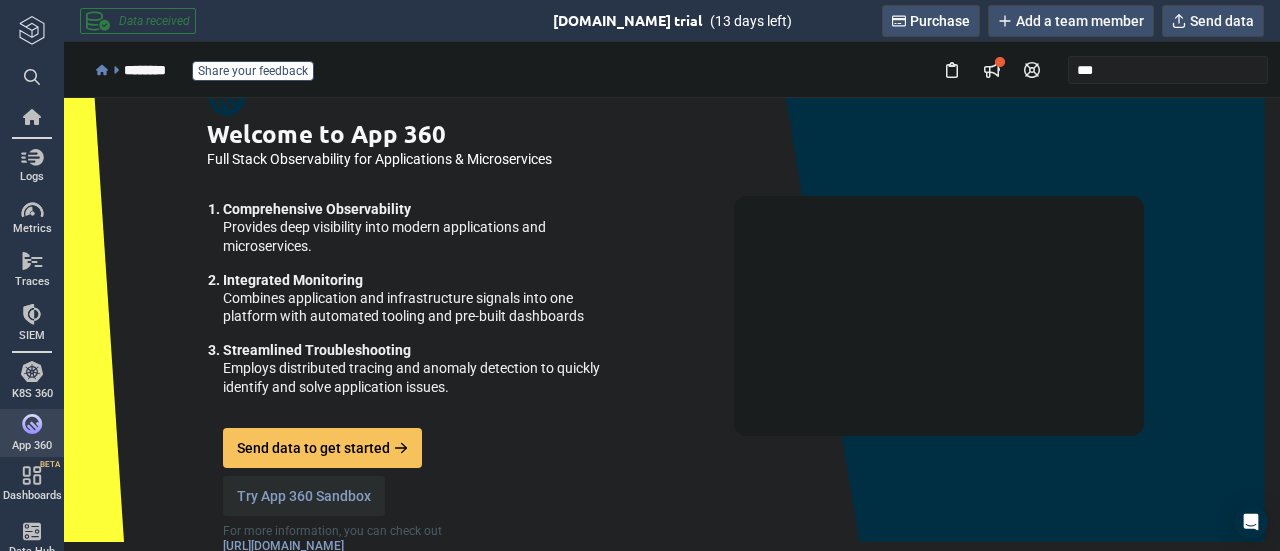 click on "Try App 360 Sandbox" at bounding box center [304, 496] 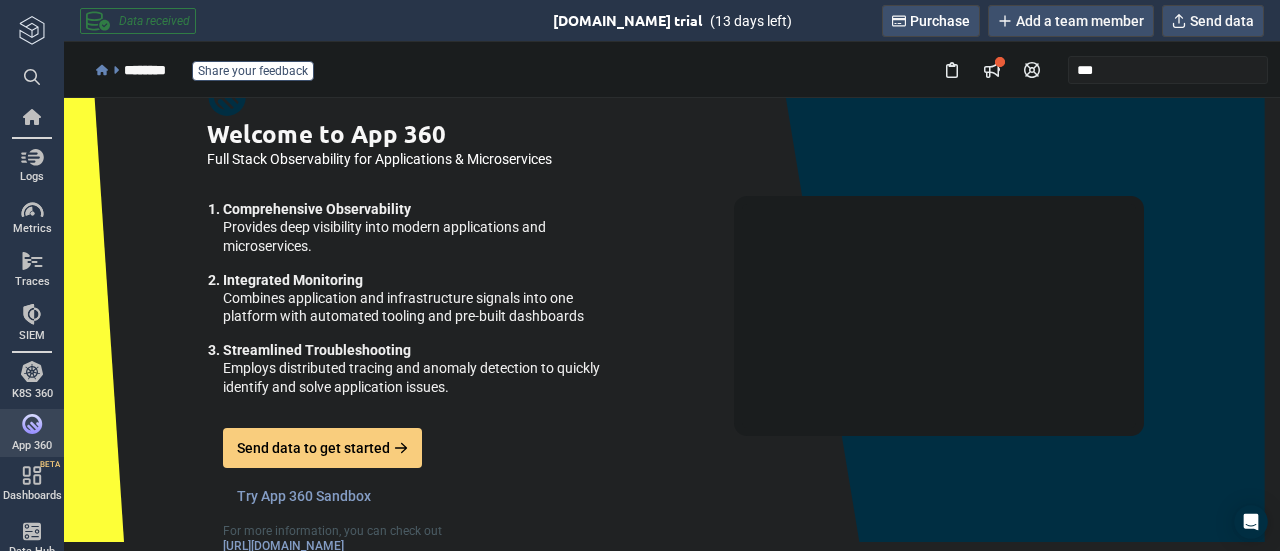 click on "Send data to get started" at bounding box center [313, 448] 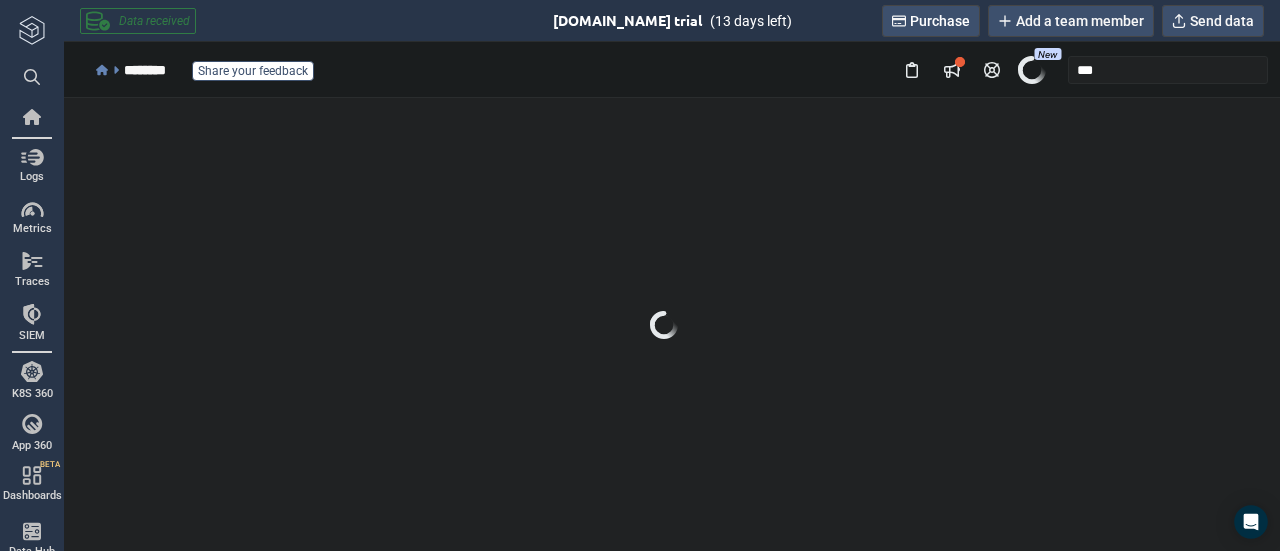 scroll, scrollTop: 0, scrollLeft: 0, axis: both 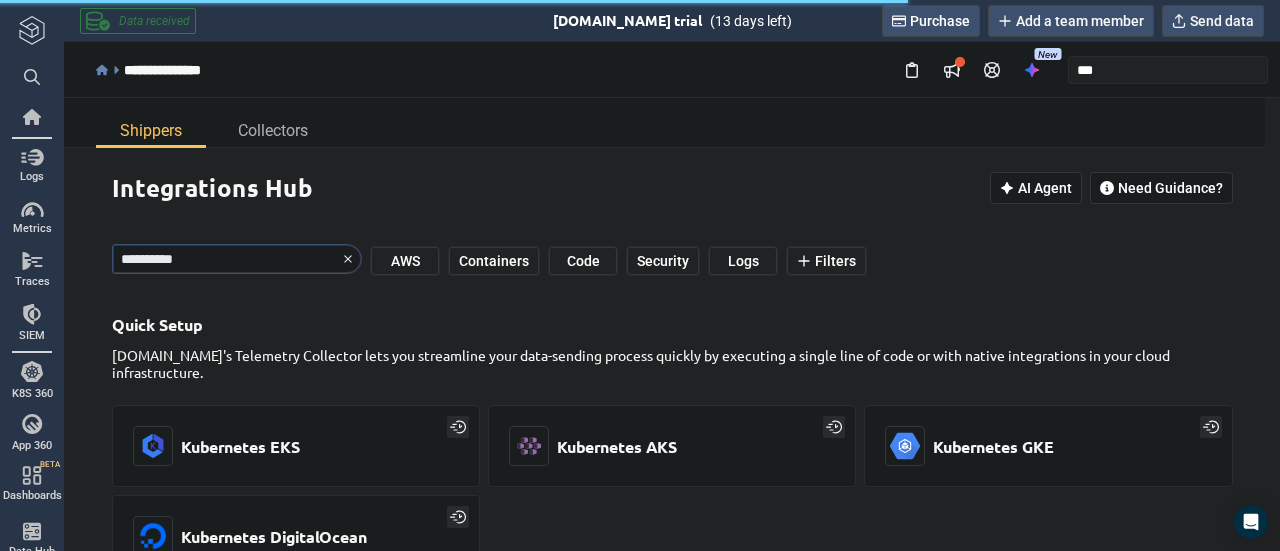 type on "*" 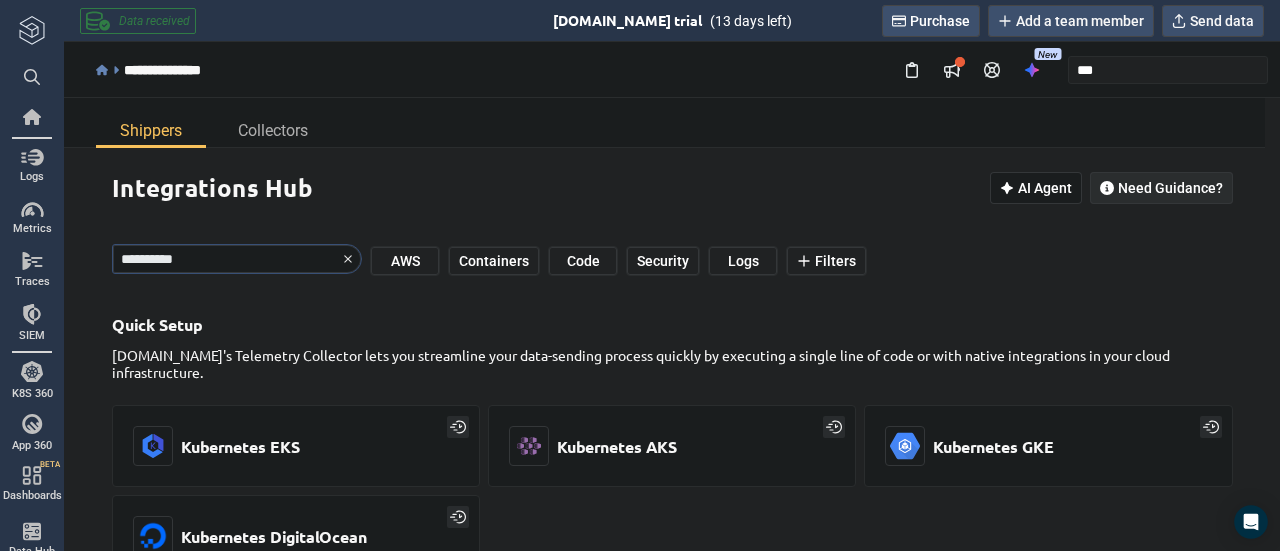 click on "Need Guidance?" at bounding box center [1170, 188] 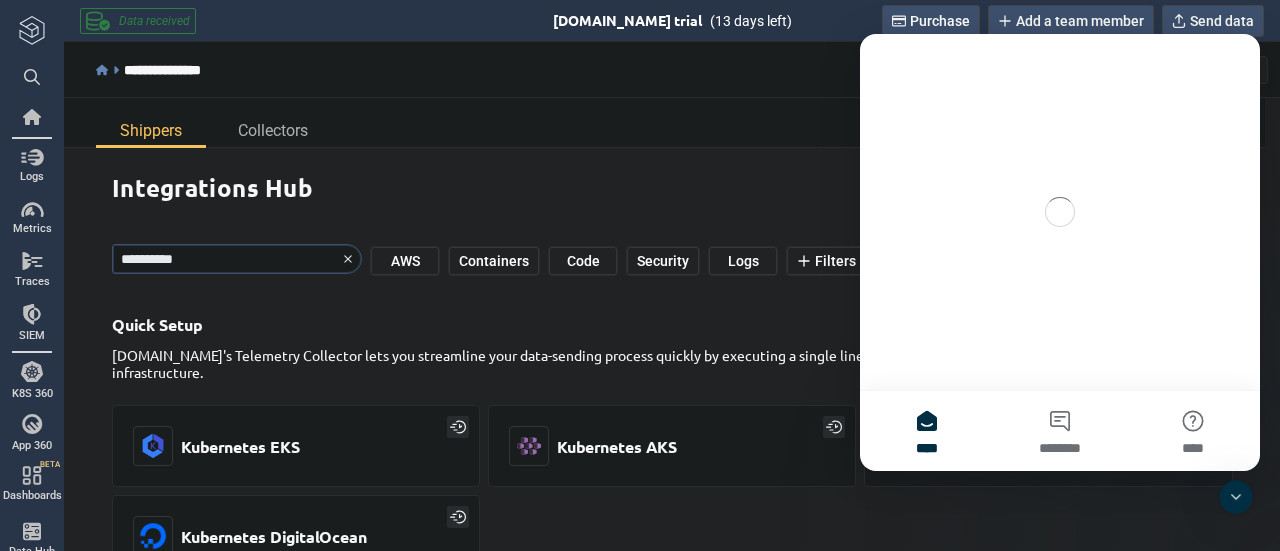 scroll, scrollTop: 0, scrollLeft: 0, axis: both 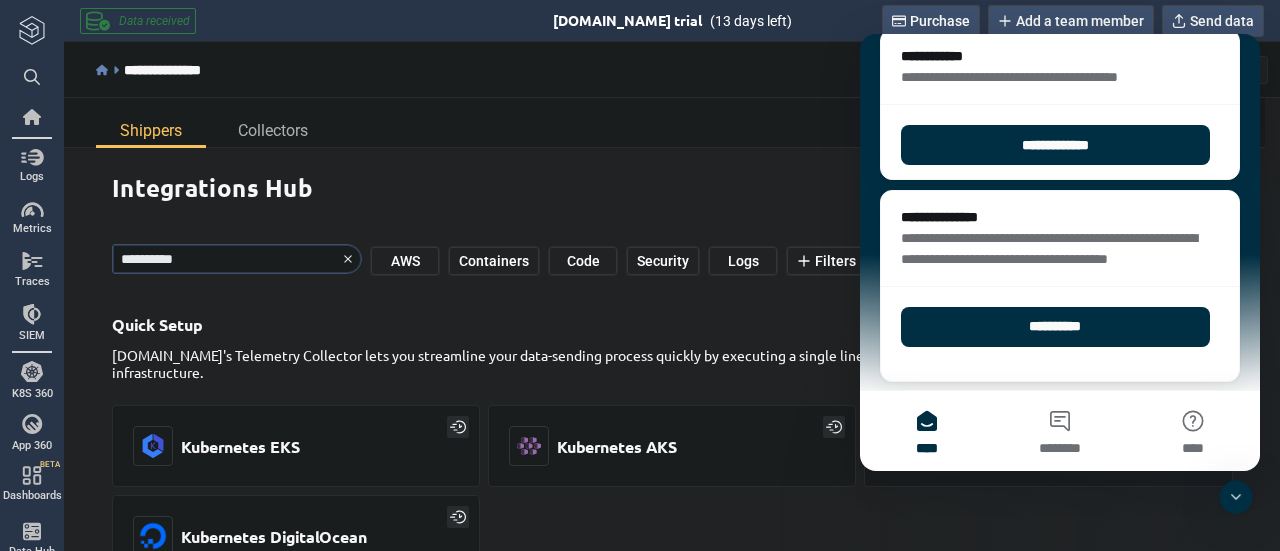 type 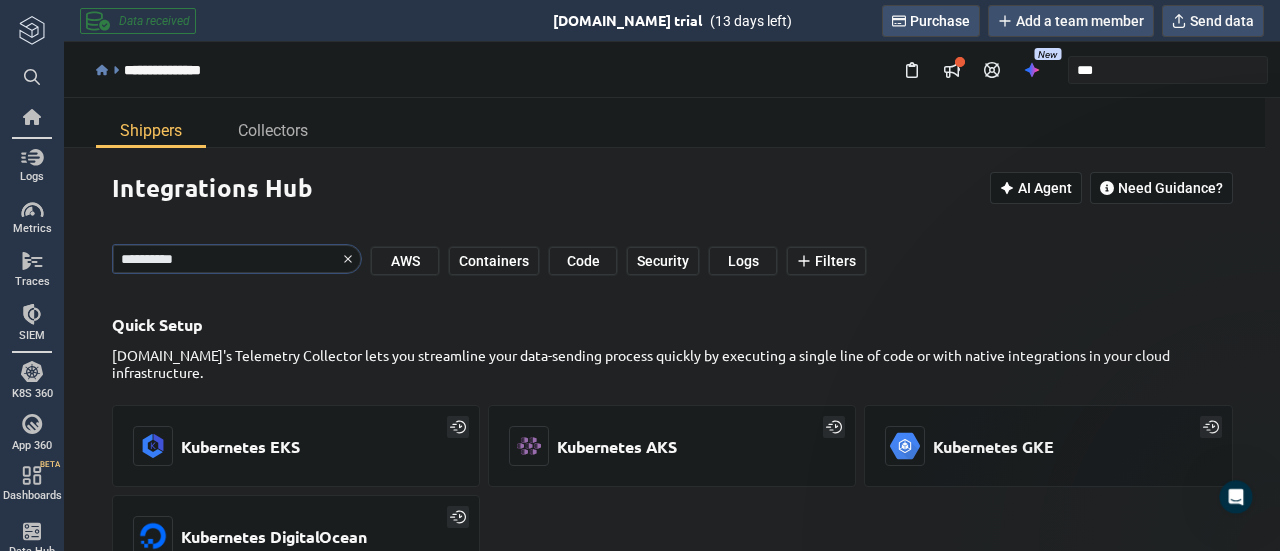 scroll, scrollTop: 0, scrollLeft: 0, axis: both 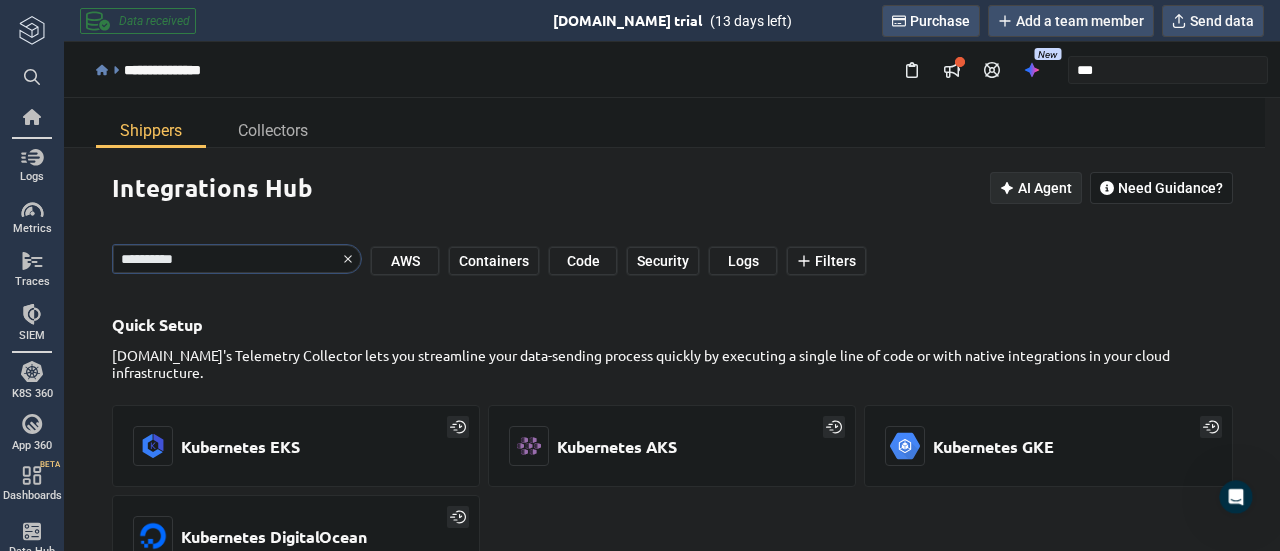 click on "AI Agent" at bounding box center [1045, 188] 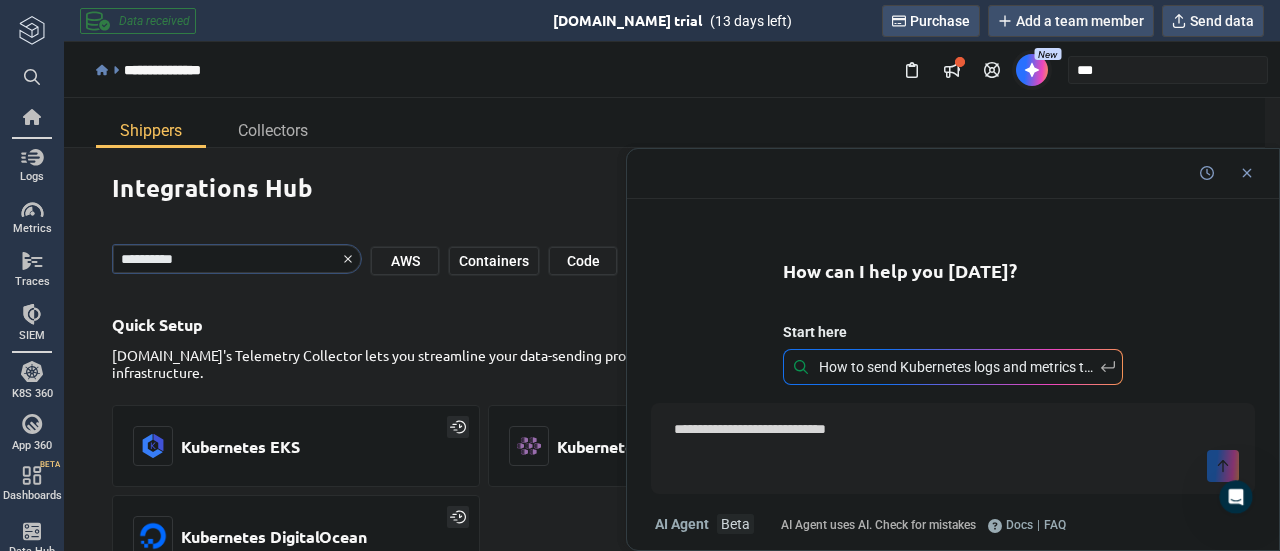 click on "Shippers Collectors" at bounding box center [664, 123] 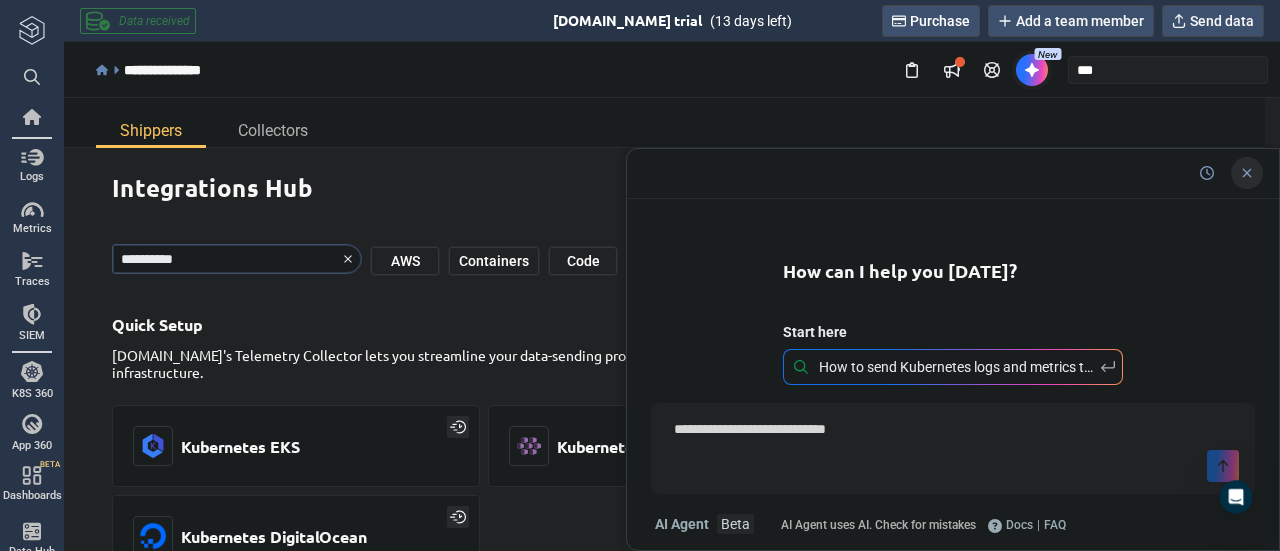 click 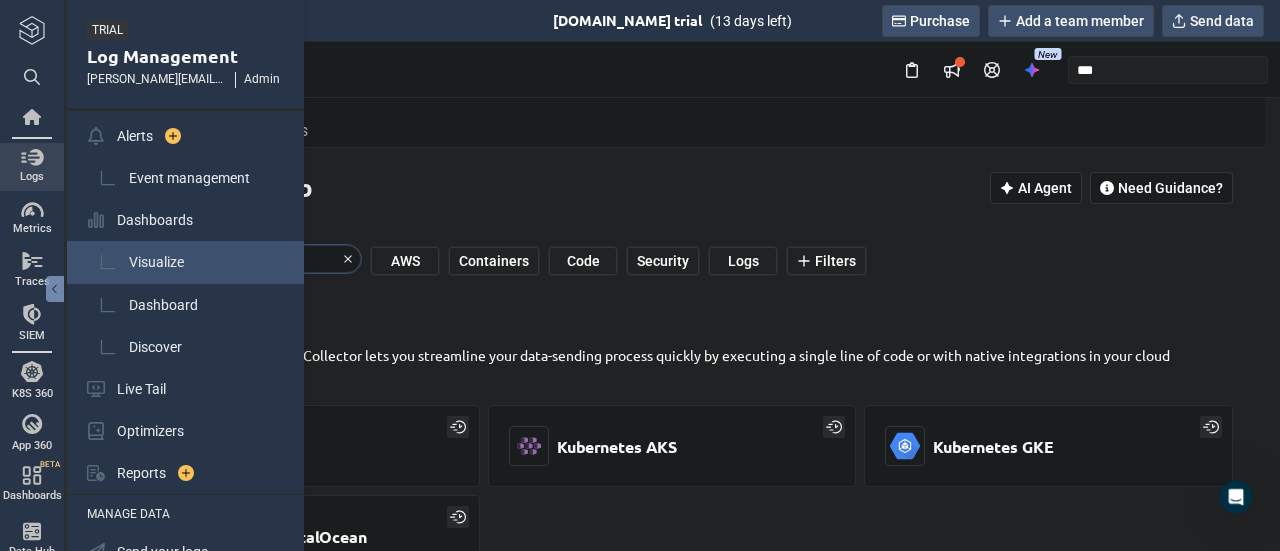 scroll, scrollTop: 72, scrollLeft: 0, axis: vertical 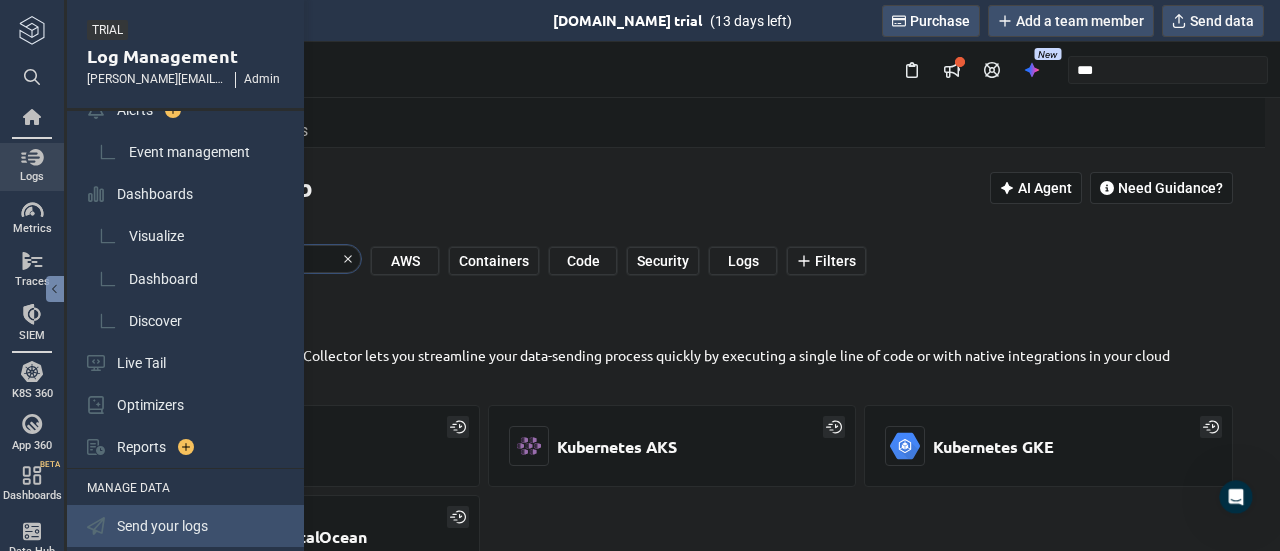 click on "Send your logs" at bounding box center (162, 526) 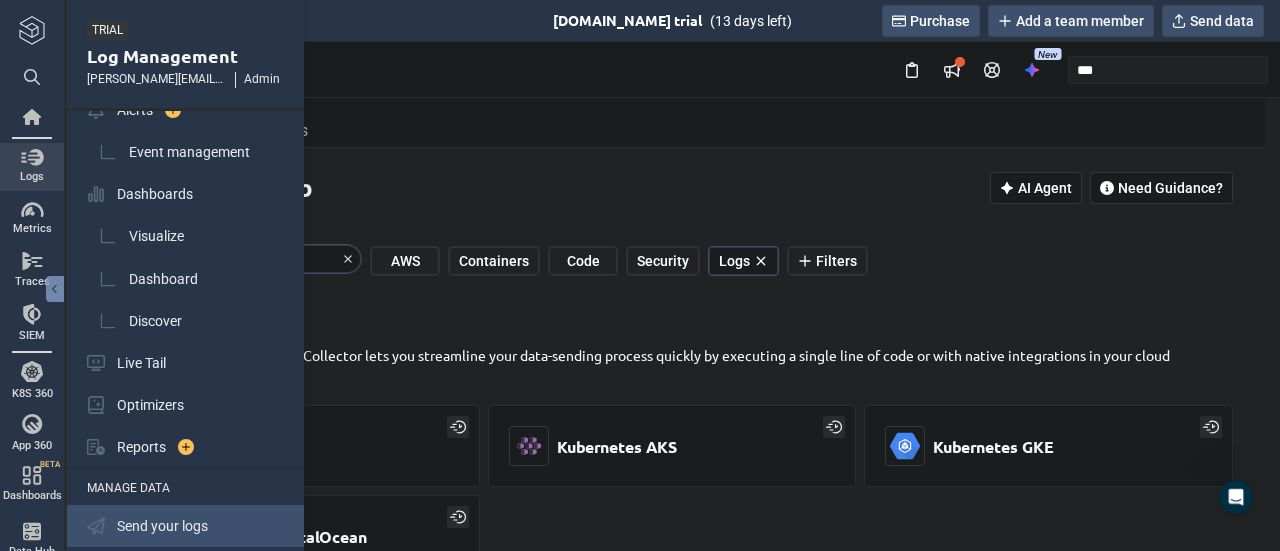 click on "Send your logs" at bounding box center (187, 526) 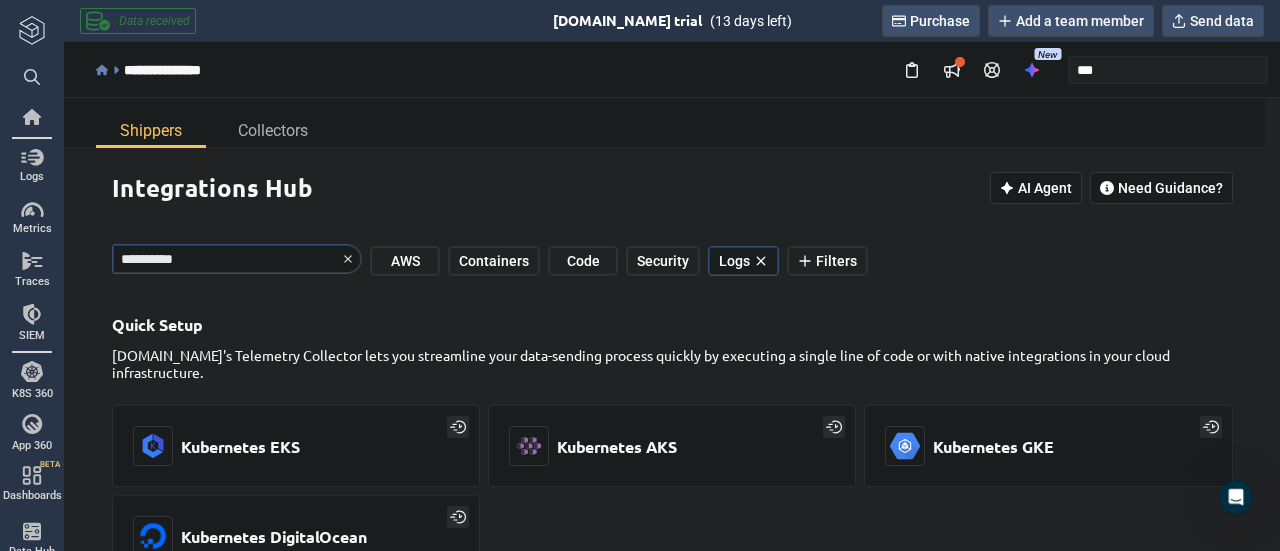 scroll, scrollTop: 0, scrollLeft: 0, axis: both 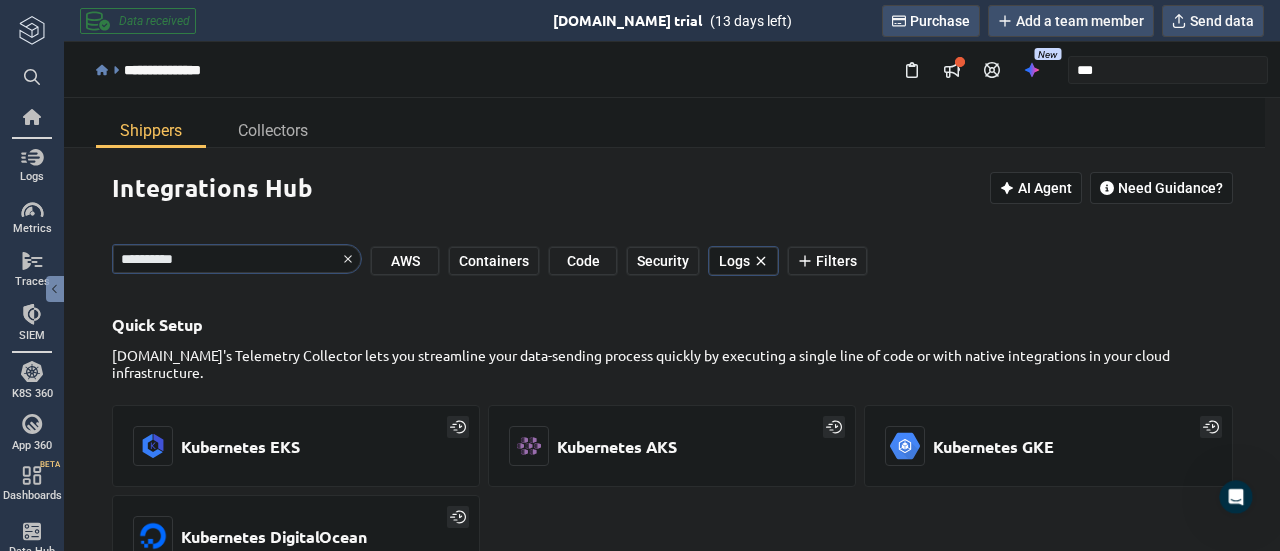 click at bounding box center [32, 30] 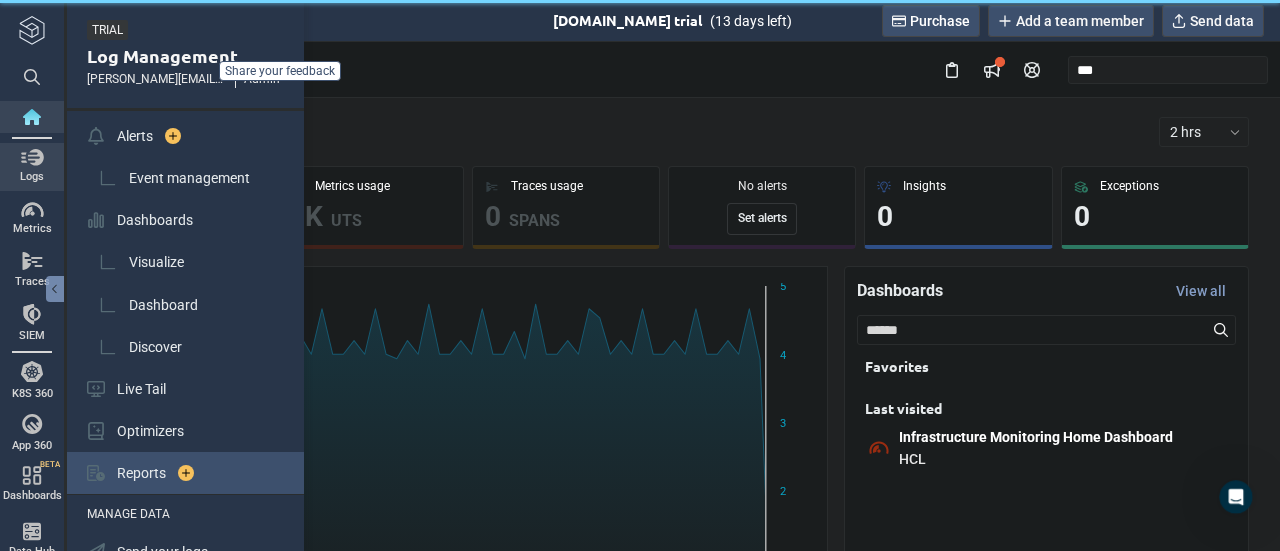 scroll, scrollTop: 72, scrollLeft: 0, axis: vertical 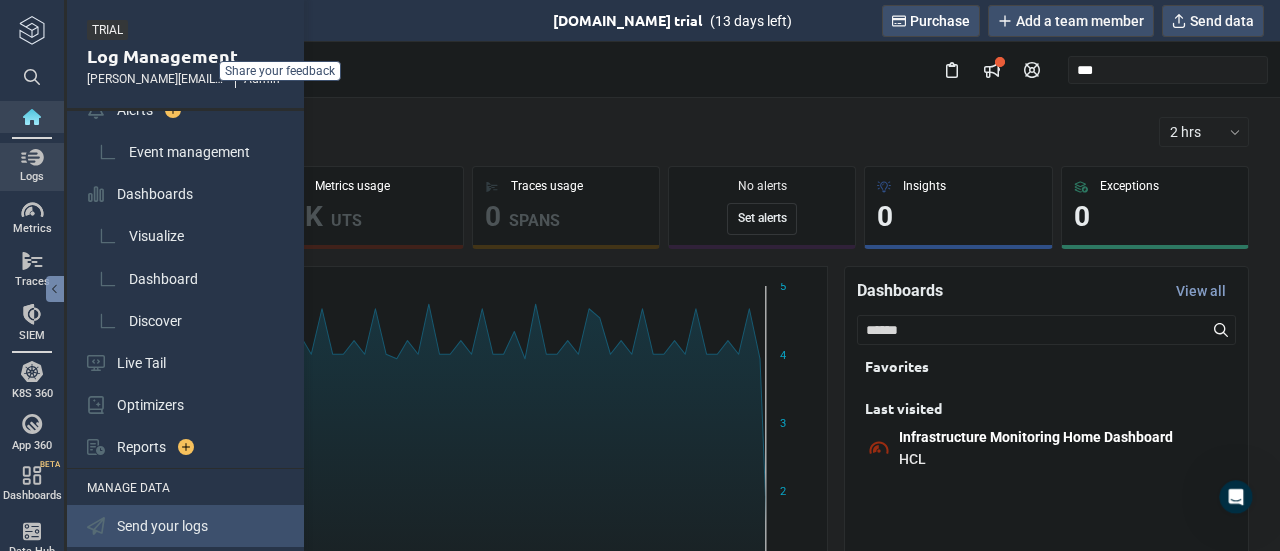 click on "Send your logs" at bounding box center [187, 526] 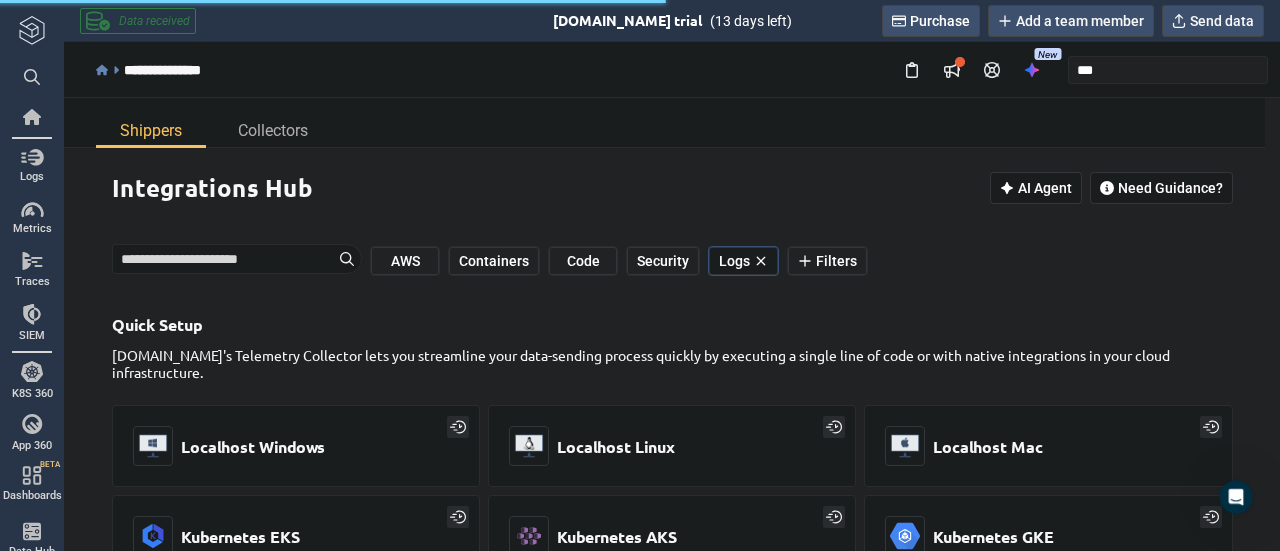 scroll, scrollTop: 0, scrollLeft: 0, axis: both 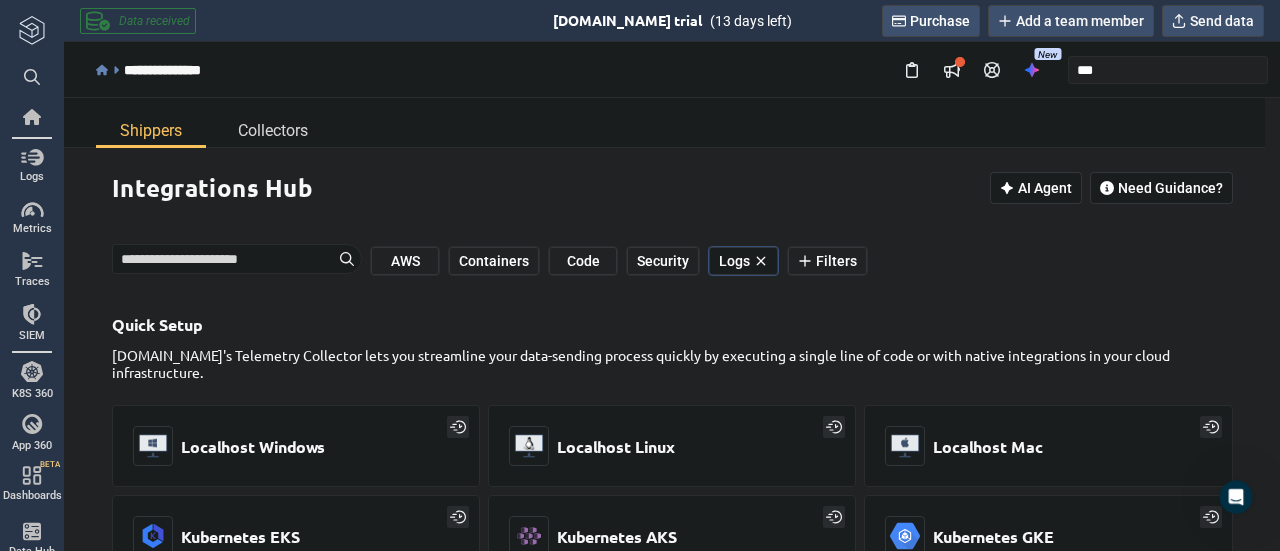 click on "Collectors" at bounding box center (273, 130) 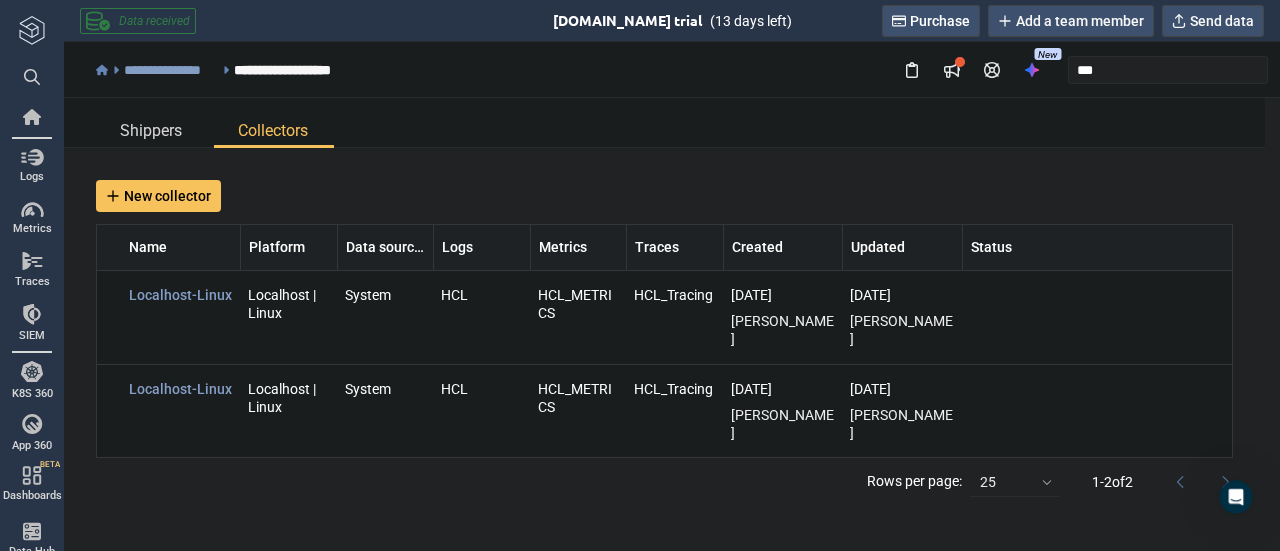 click on "Shippers" at bounding box center [151, 130] 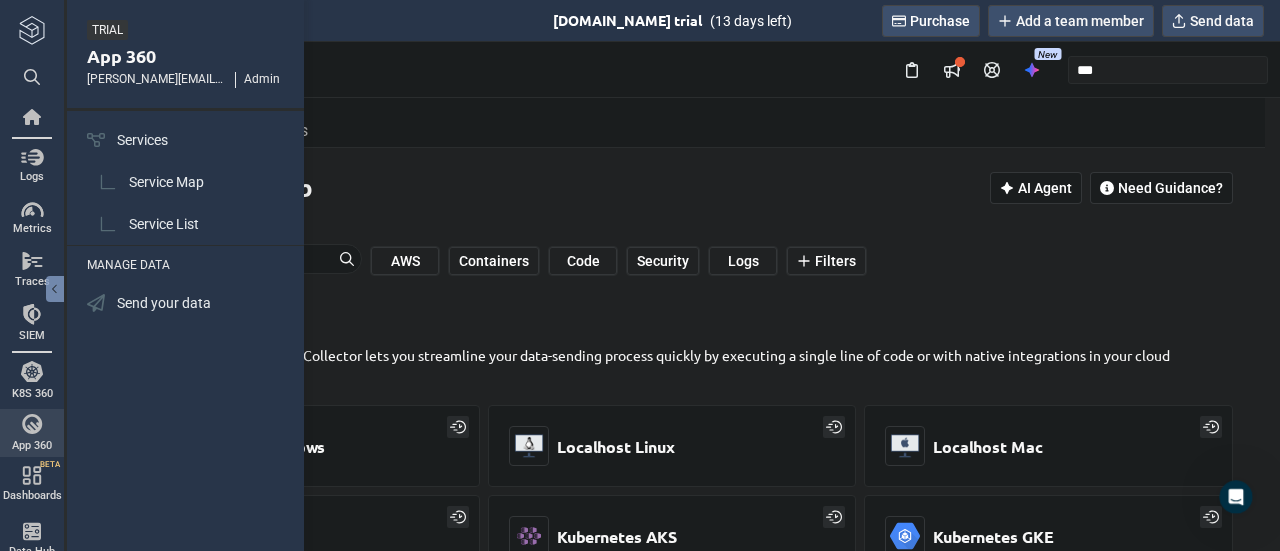 click on "App 360" at bounding box center [32, 433] 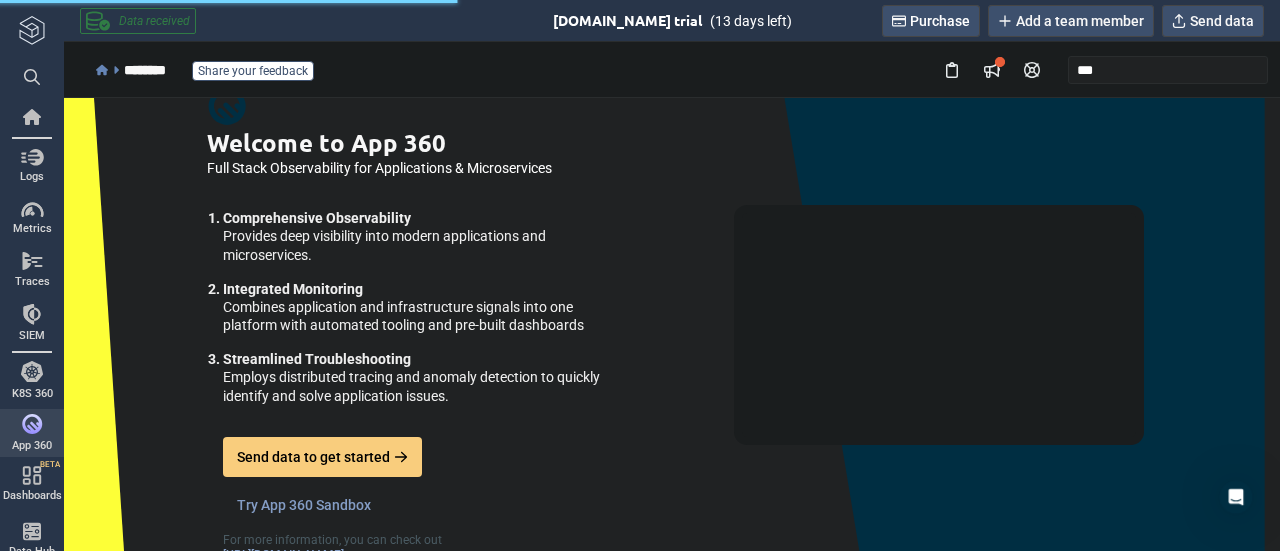 click on "Send data to get started" at bounding box center (313, 457) 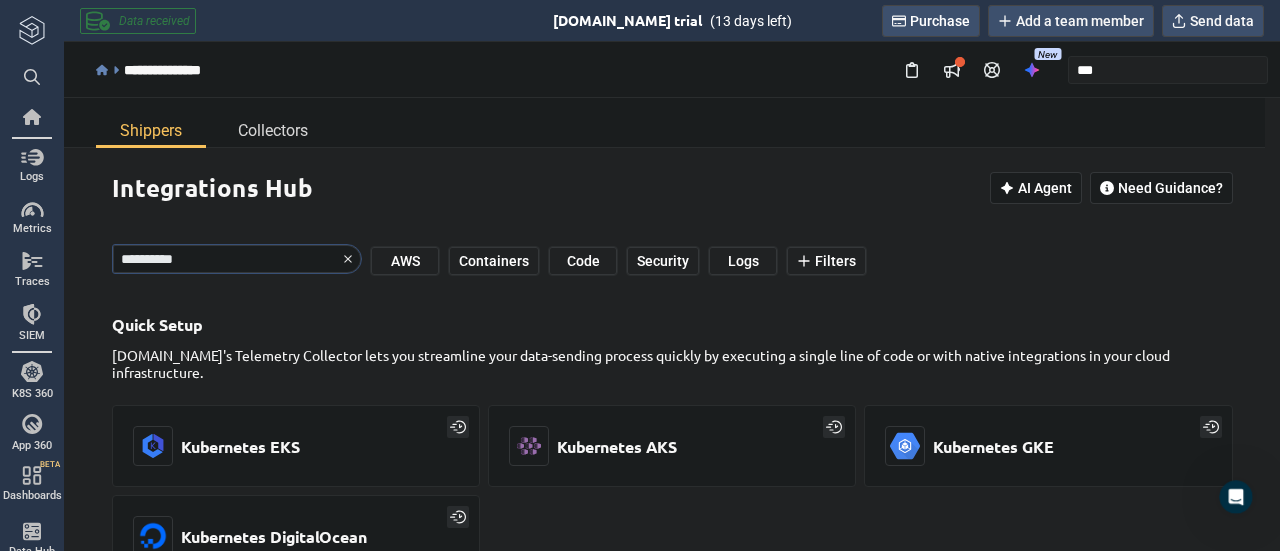 click on "Collectors" at bounding box center [273, 130] 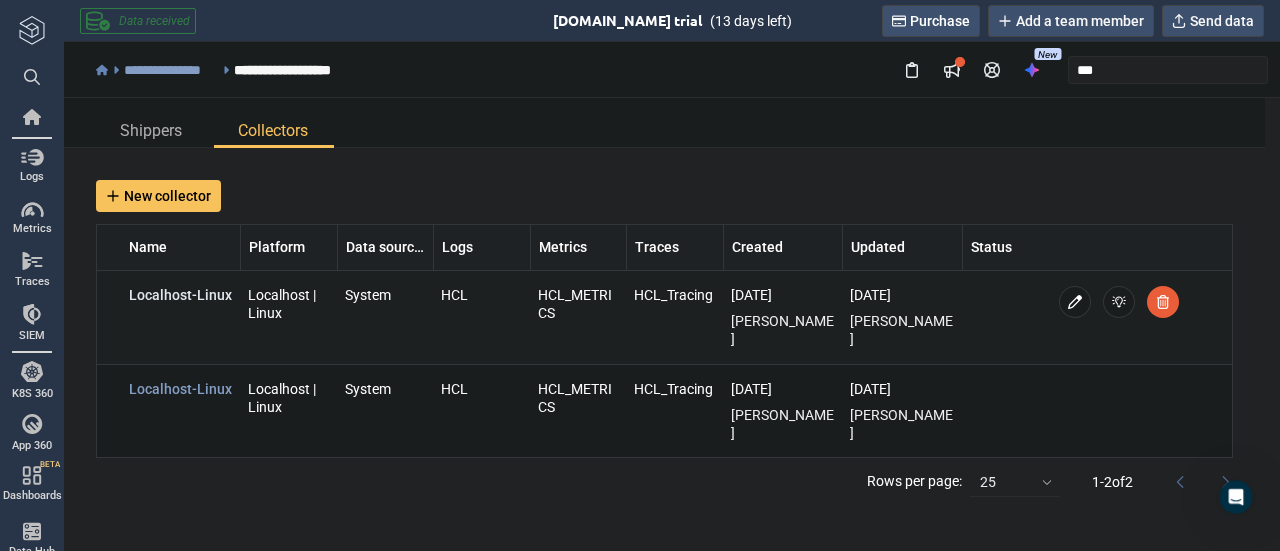 click on "Localhost-Linux" at bounding box center [180, 295] 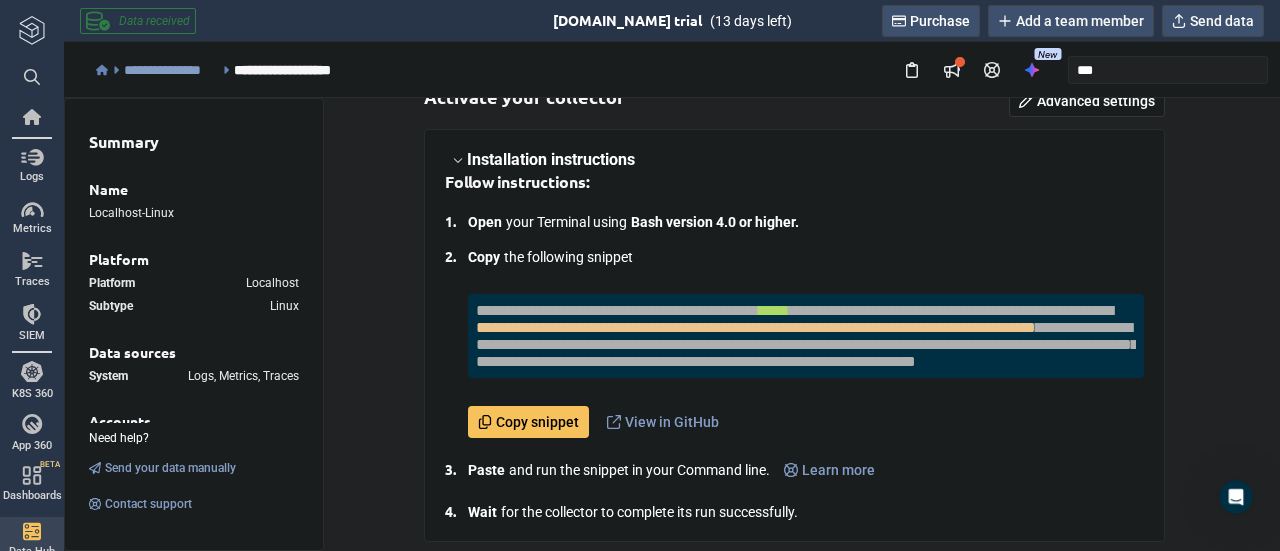 scroll, scrollTop: 0, scrollLeft: 0, axis: both 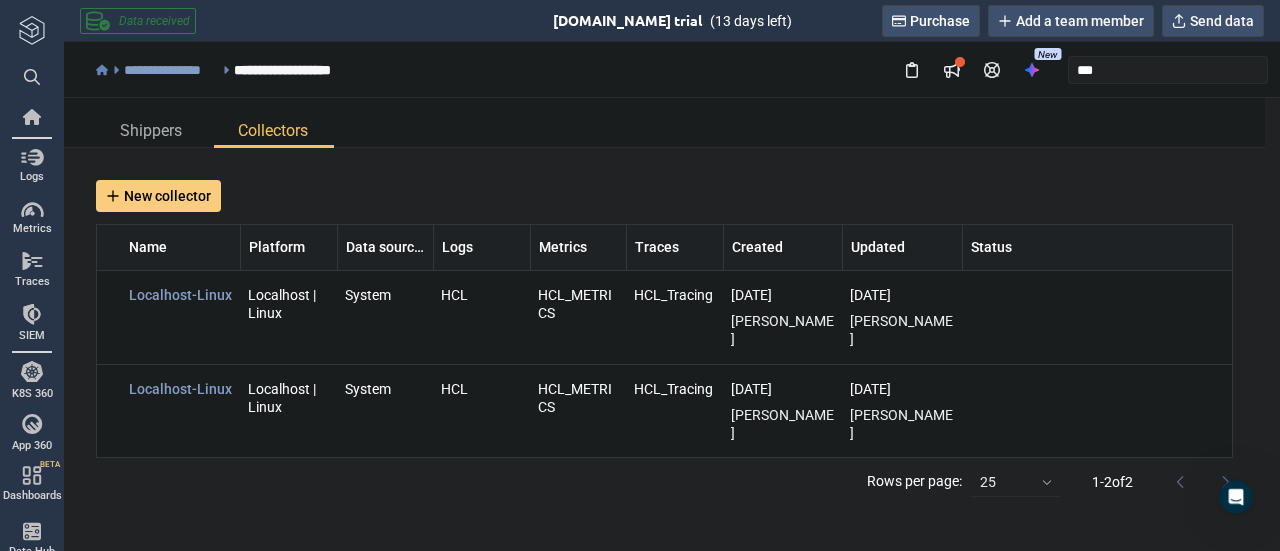click on "New collector" at bounding box center [167, 196] 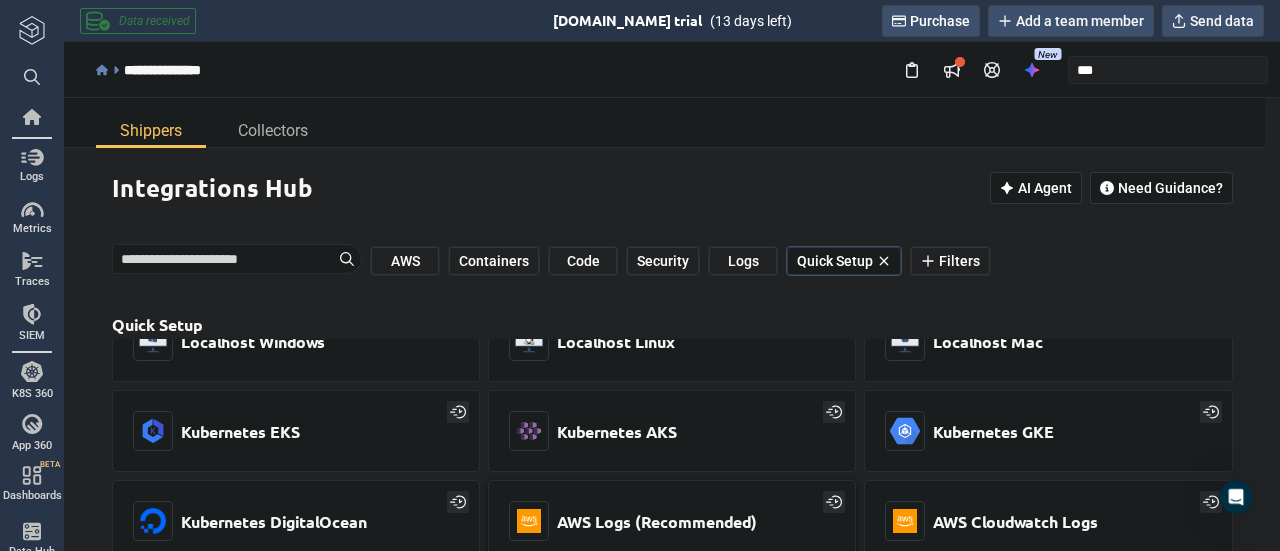 scroll, scrollTop: 0, scrollLeft: 0, axis: both 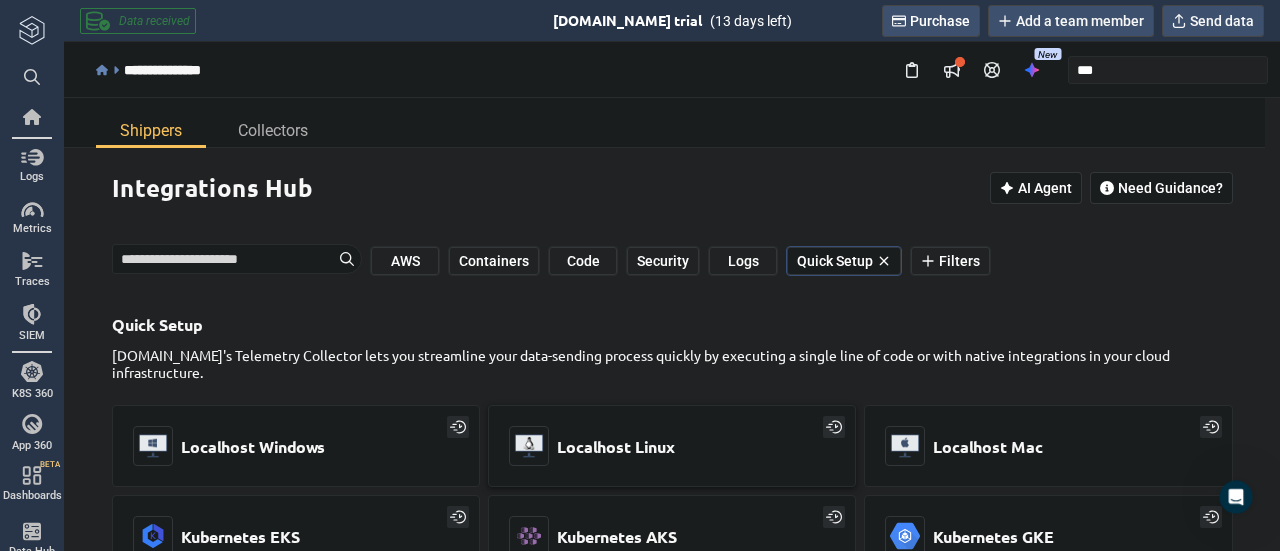 click on "Localhost Linux" at bounding box center (616, 446) 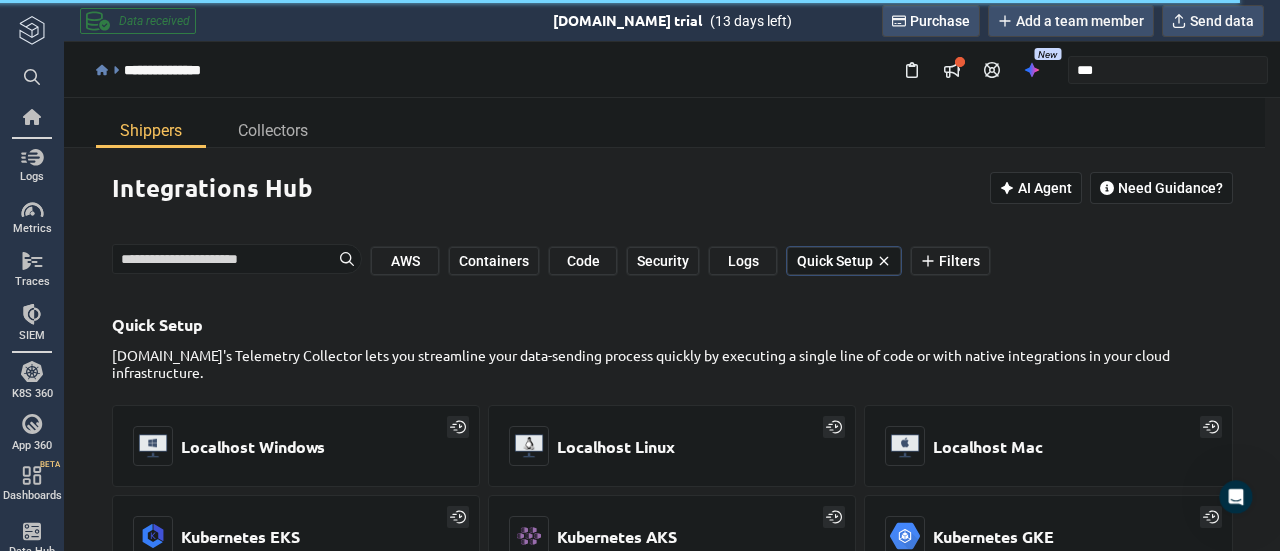click on "Integrations Hub AI Agent Need Guidance? AWS Containers Code Security Logs Quick Setup Filters Quick Setup Quick Setup [DOMAIN_NAME]'s Telemetry Collector lets you streamline your data-sending process quickly by executing a single line of code or with native integrations in your cloud infrastructure. Localhost Windows Localhost Linux Localhost Mac Kubernetes EKS Kubernetes AKS Kubernetes GKE Kubernetes DigitalOcean AWS Logs (Recommended) AWS Cloudwatch Logs AWS Metrics AWS EC2 GCP Logs GCP Metrics Cloud Integrations Azure Metrics Cloud Integrations Azure Logs" at bounding box center (664, 374) 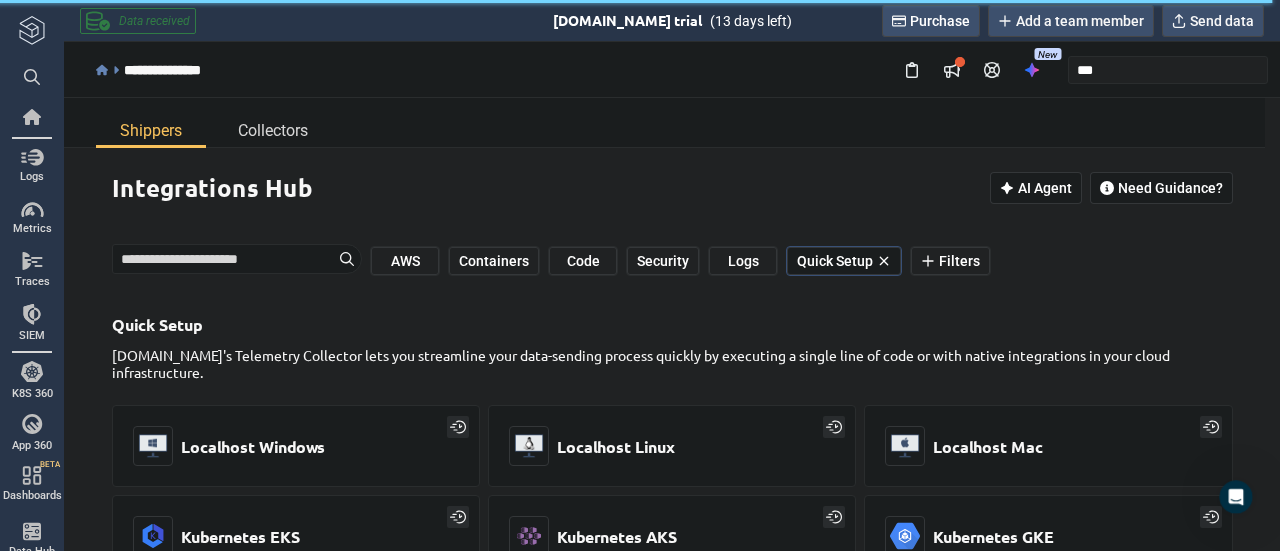 click on "Collectors" at bounding box center (273, 130) 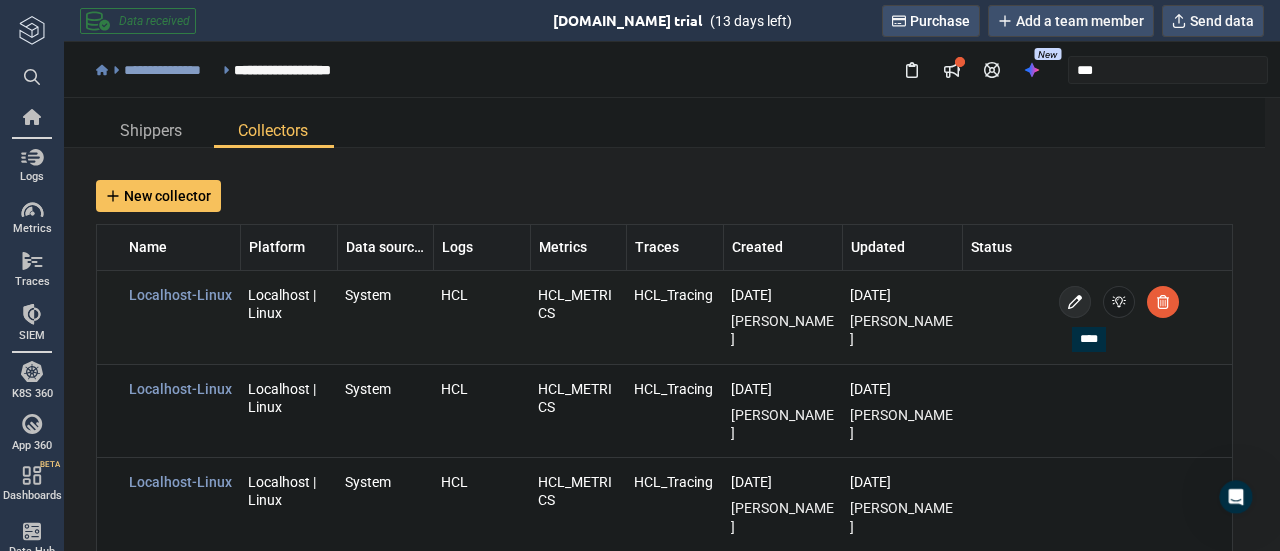 click 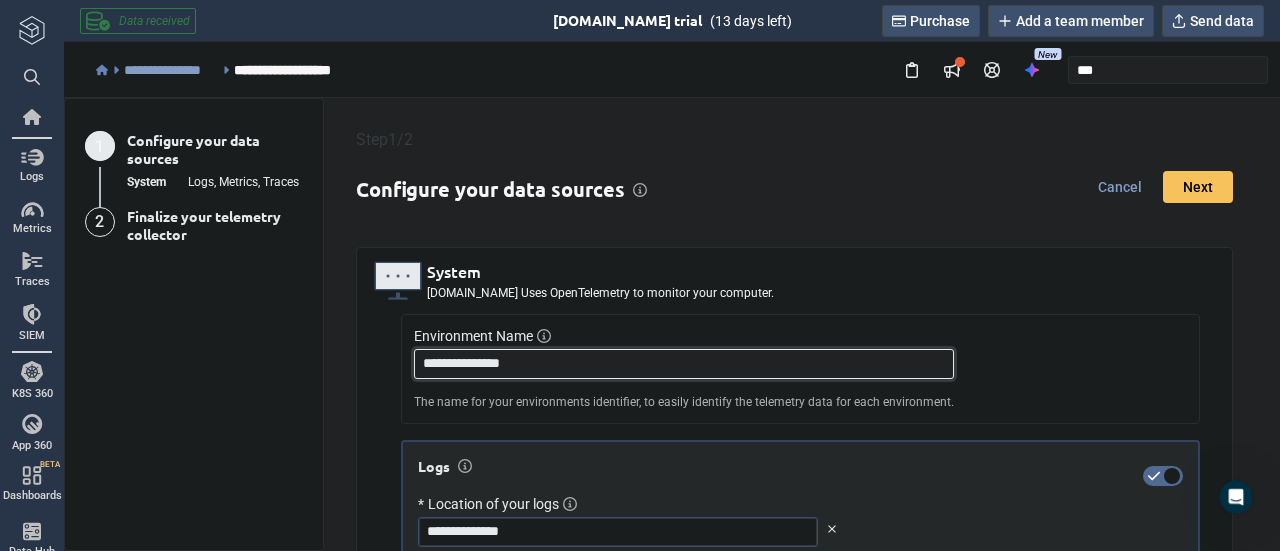 click on "**********" at bounding box center [684, 364] 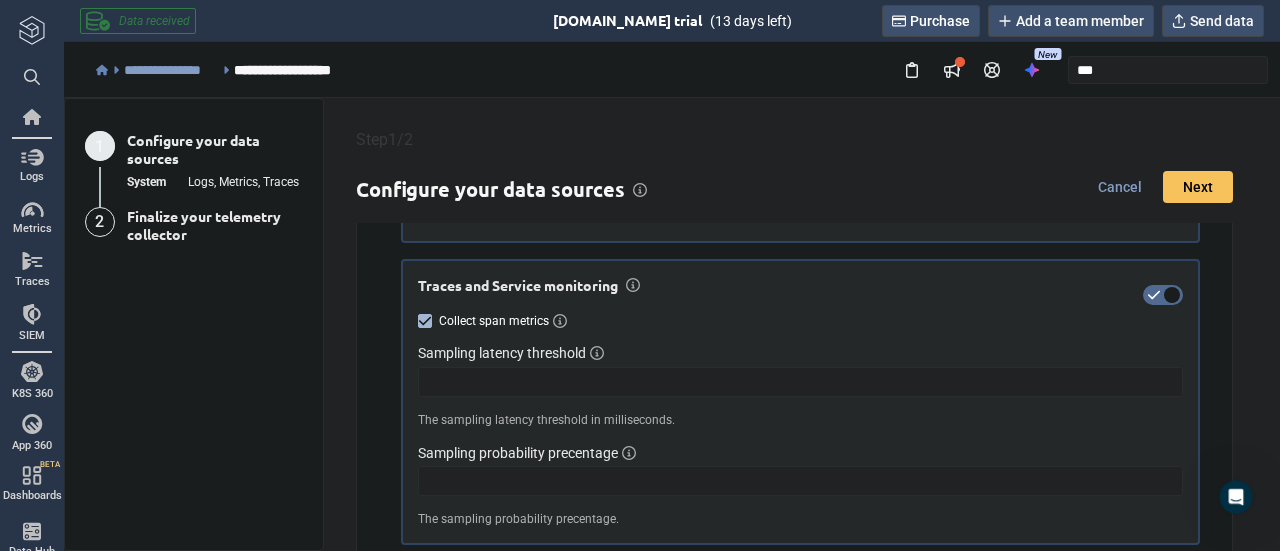 scroll, scrollTop: 494, scrollLeft: 0, axis: vertical 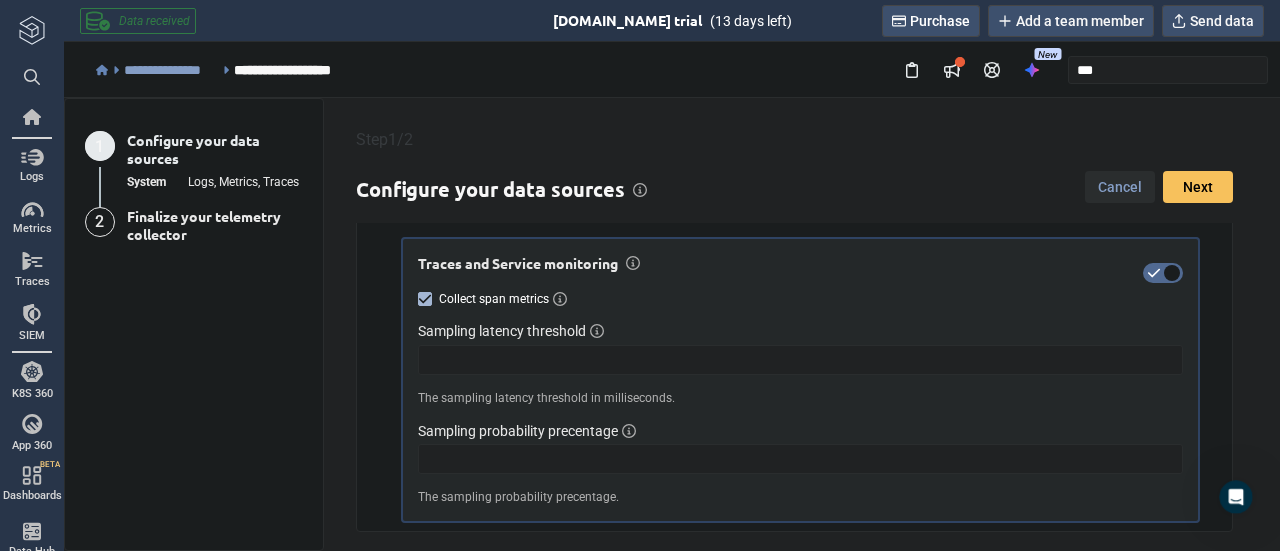 click on "Cancel" at bounding box center (1120, 187) 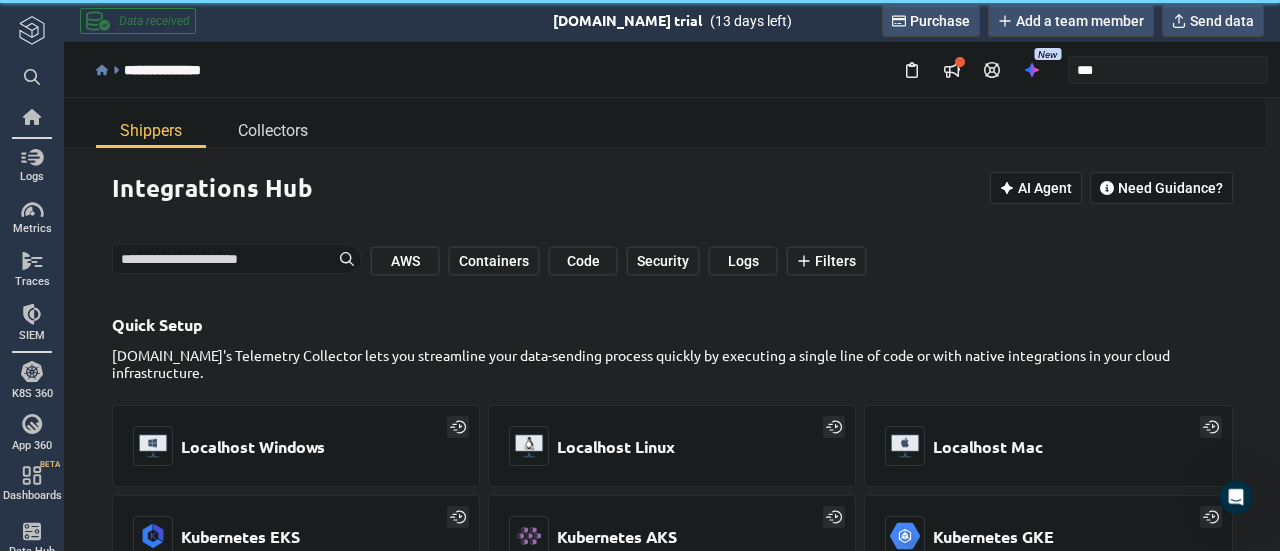 click on "Collectors" at bounding box center (273, 130) 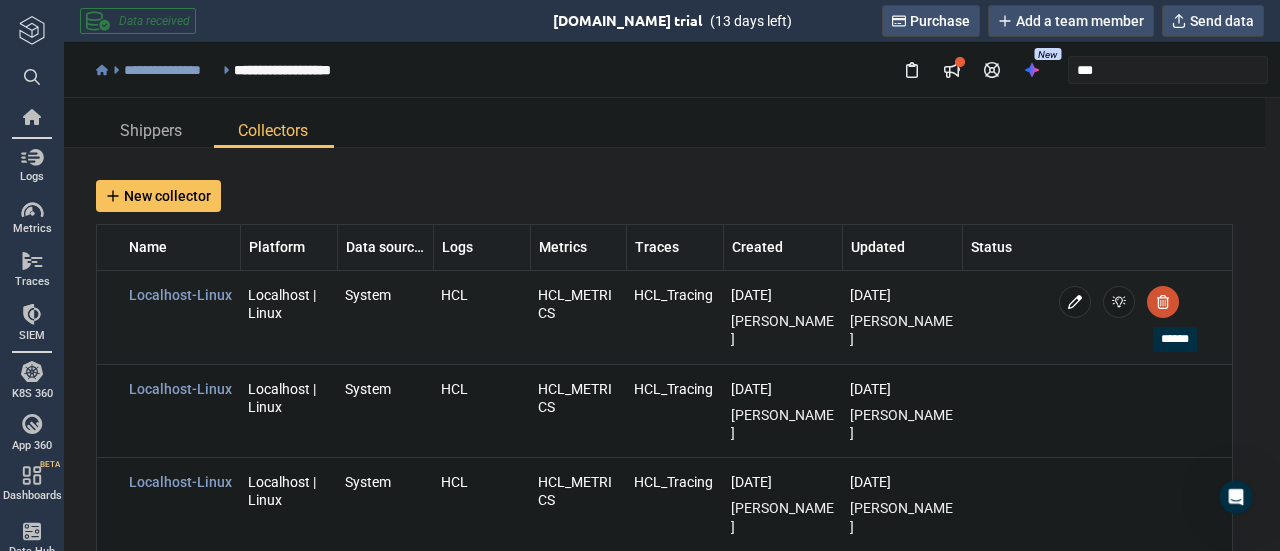 click 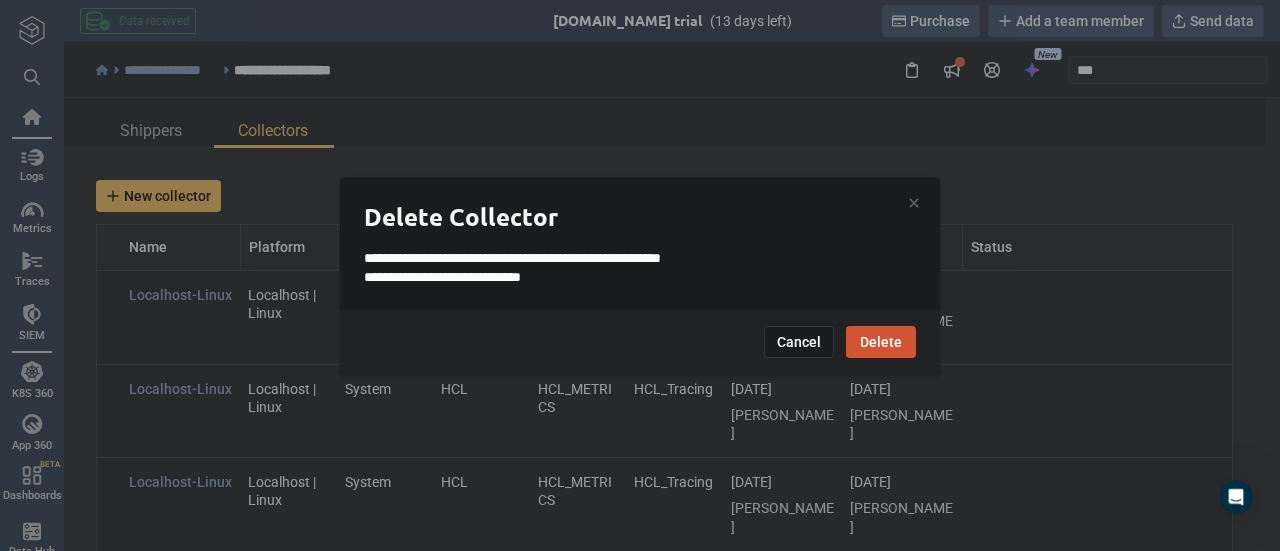 click on "Delete" at bounding box center (881, 342) 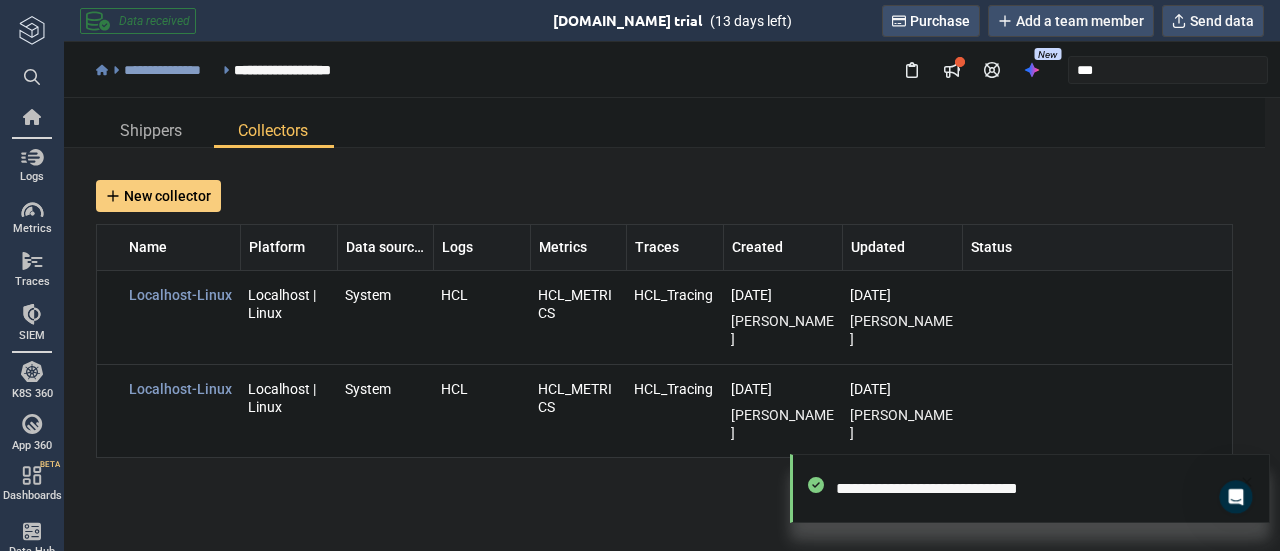 click on "New collector" at bounding box center (158, 196) 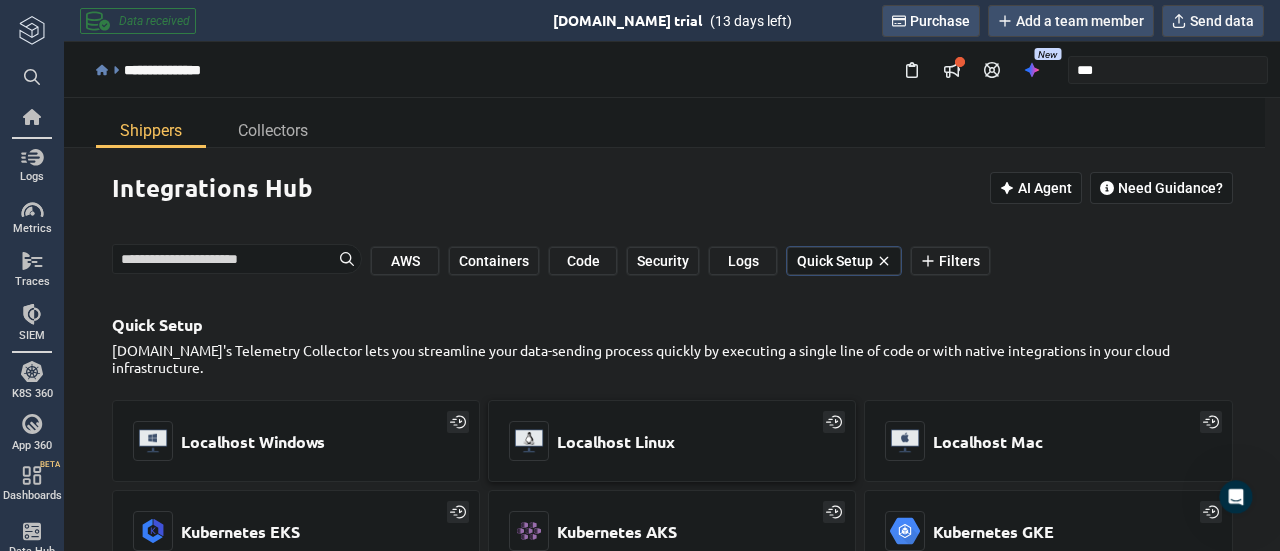 scroll, scrollTop: 0, scrollLeft: 0, axis: both 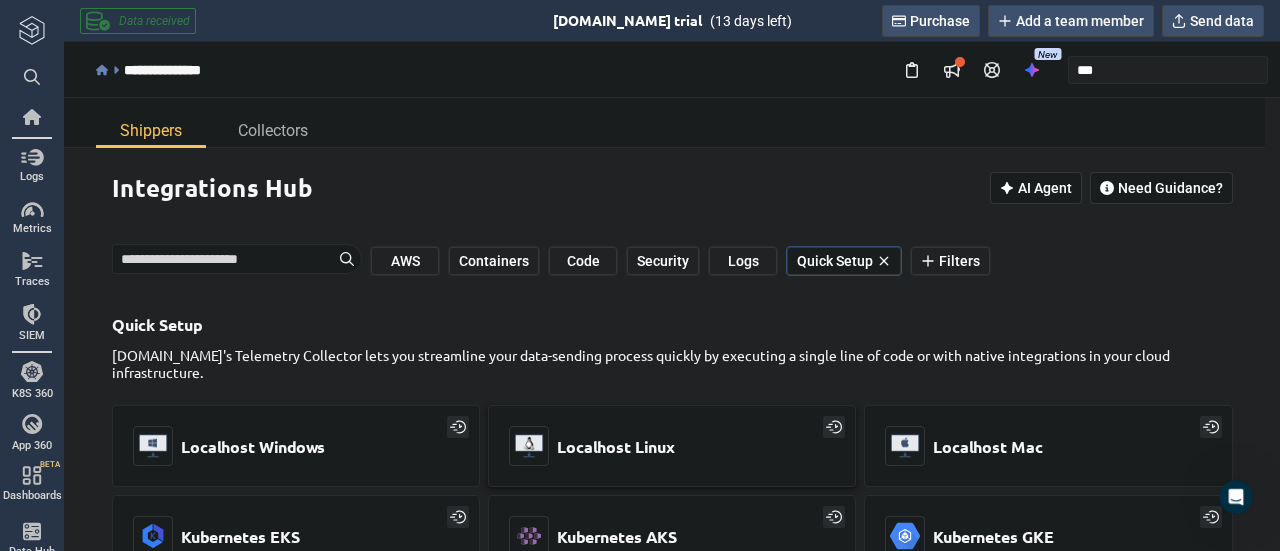 click on "Localhost Linux" at bounding box center (672, 446) 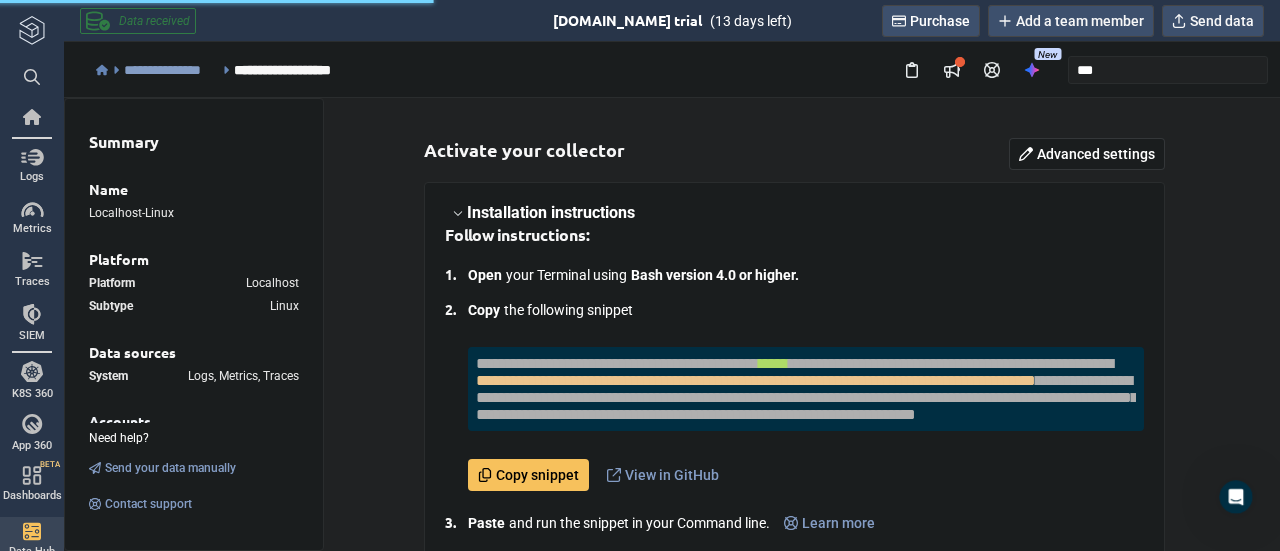 type on "*" 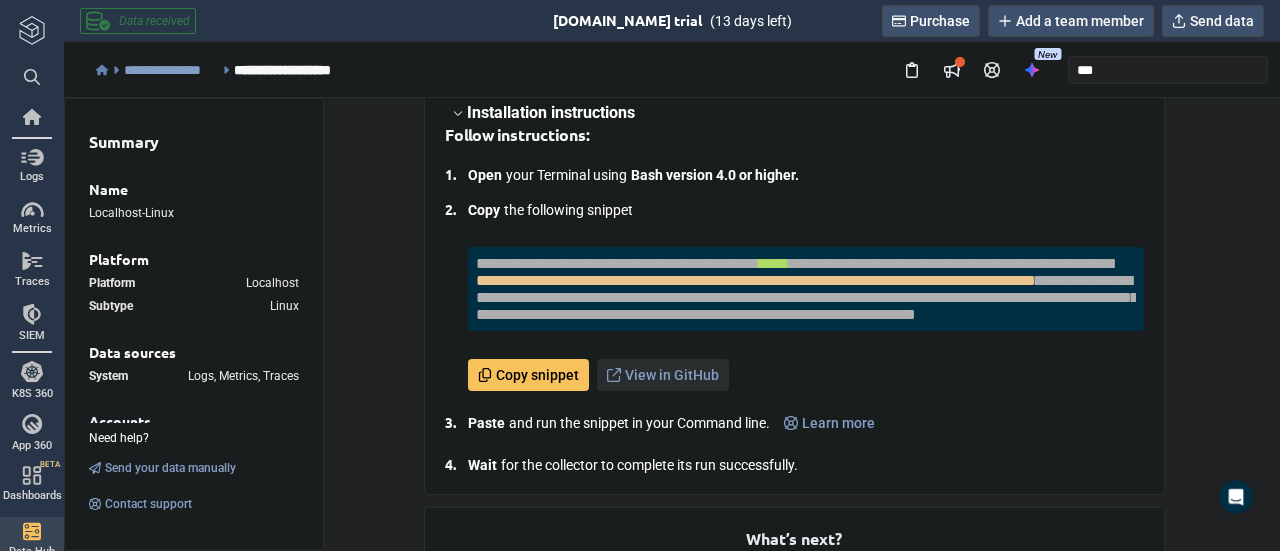 scroll, scrollTop: 200, scrollLeft: 0, axis: vertical 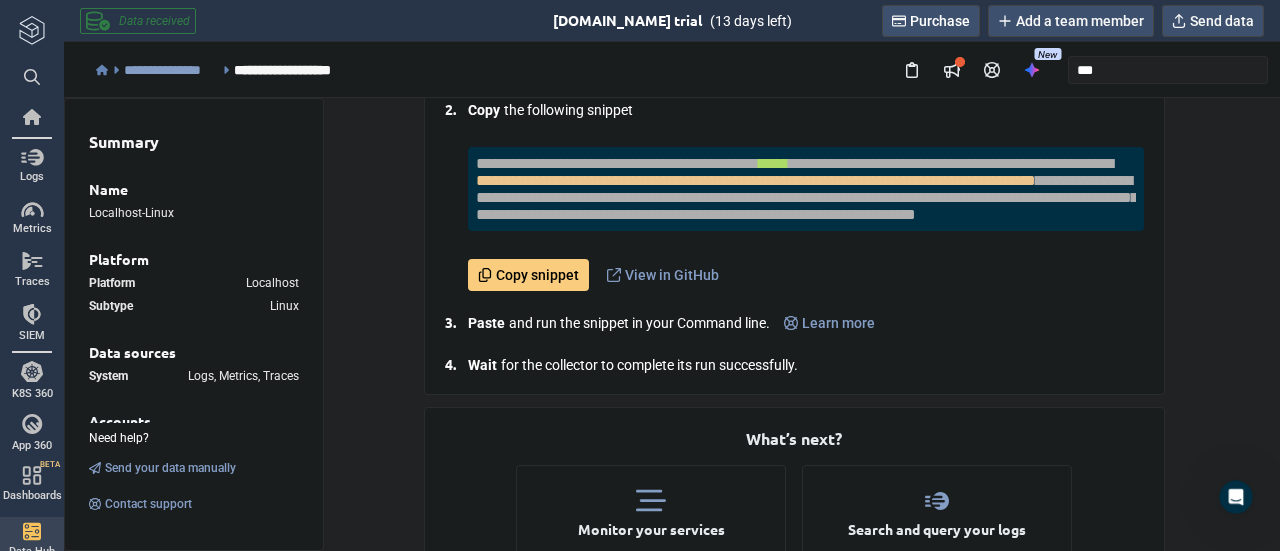 click on "Copy snippet" at bounding box center (537, 275) 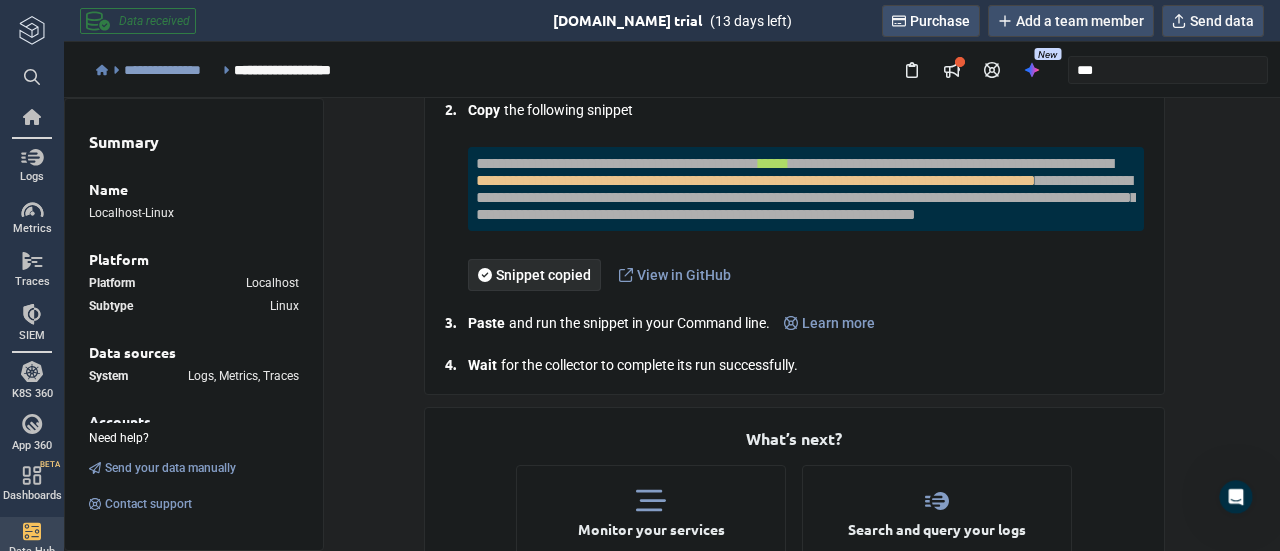 type 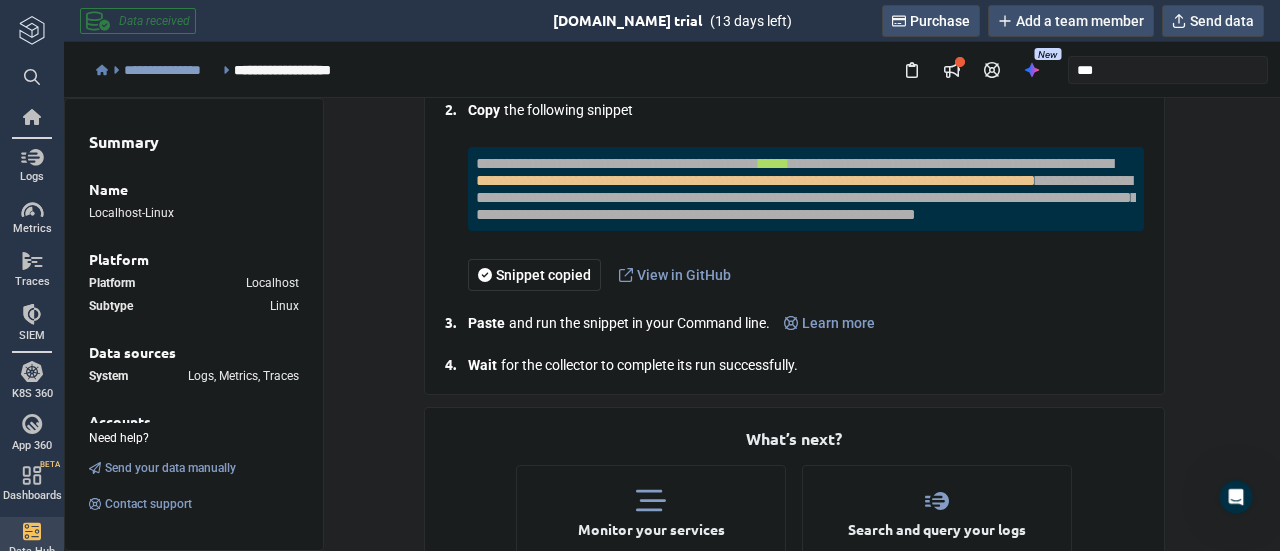 scroll, scrollTop: 100, scrollLeft: 0, axis: vertical 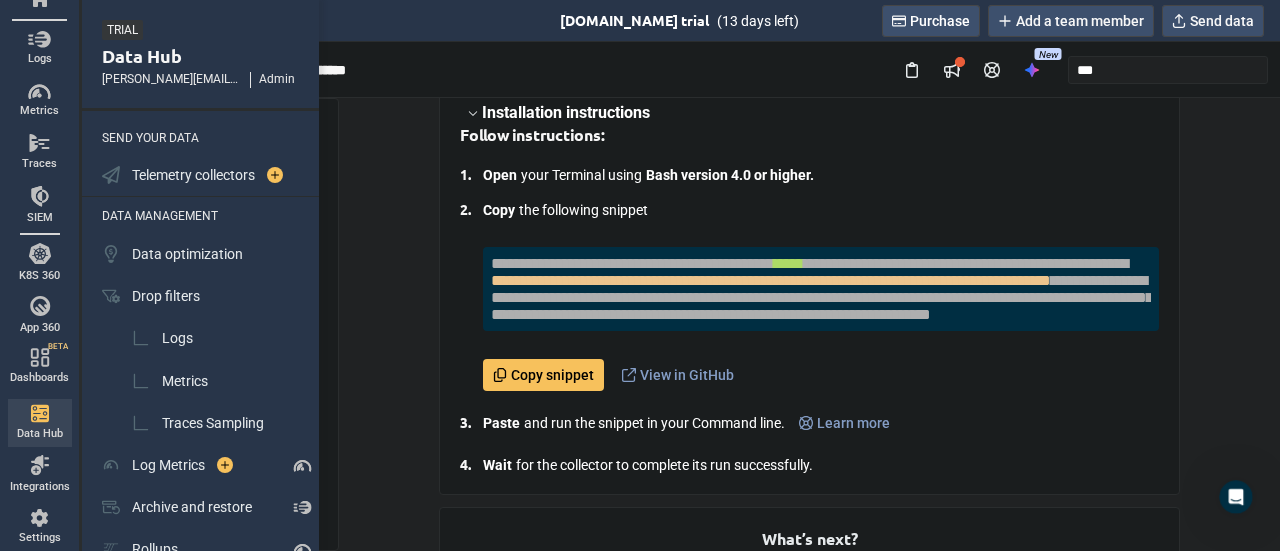 type on "*" 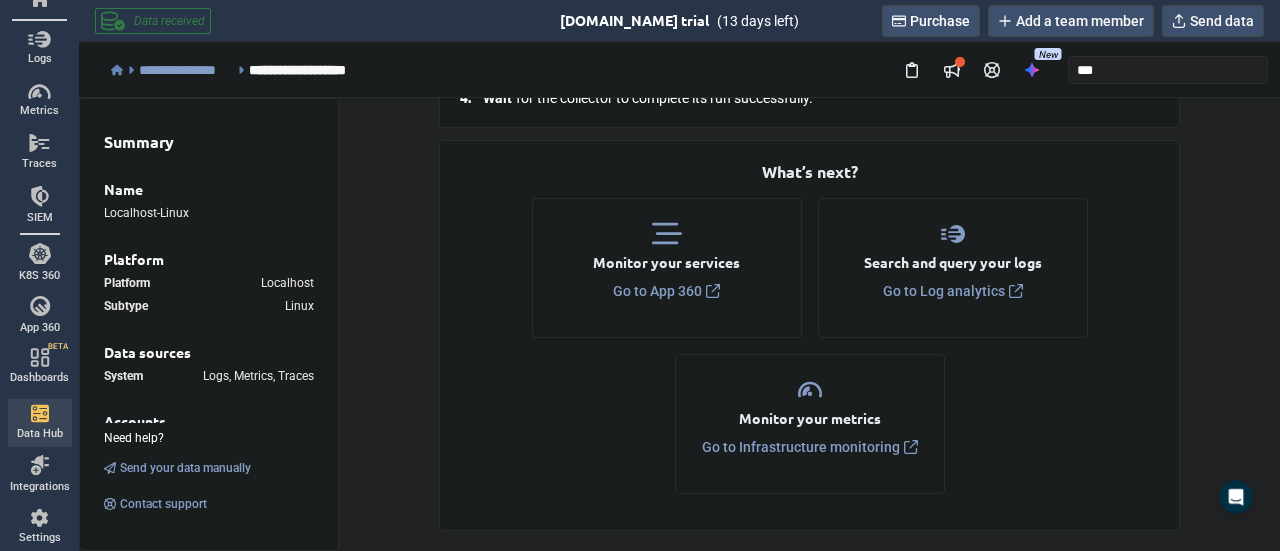 scroll, scrollTop: 500, scrollLeft: 0, axis: vertical 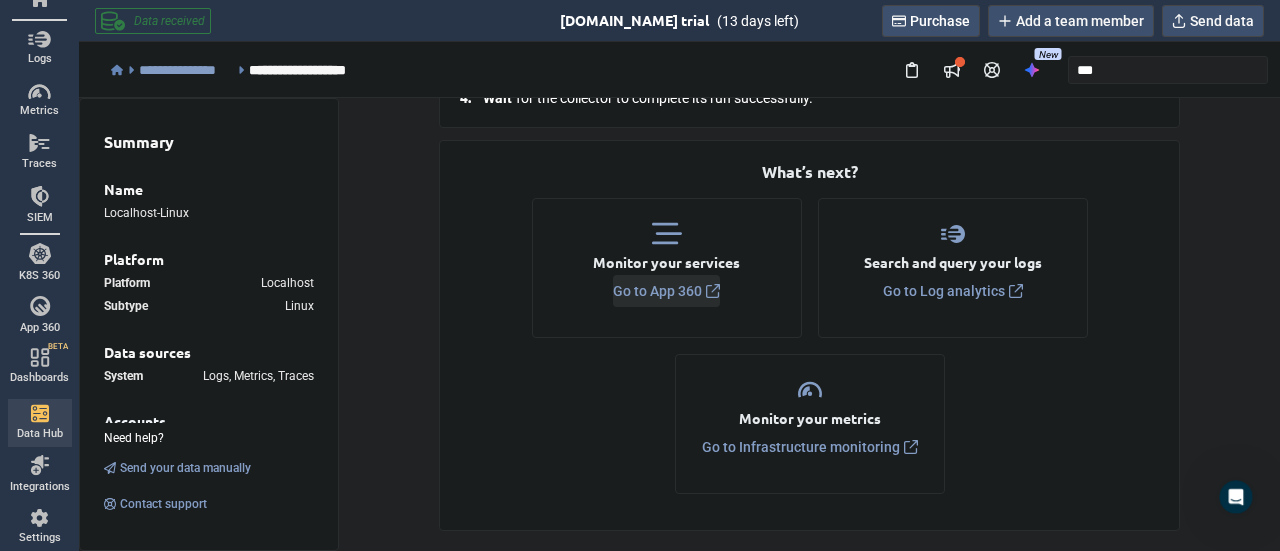click on "Go to App 360" at bounding box center [657, 291] 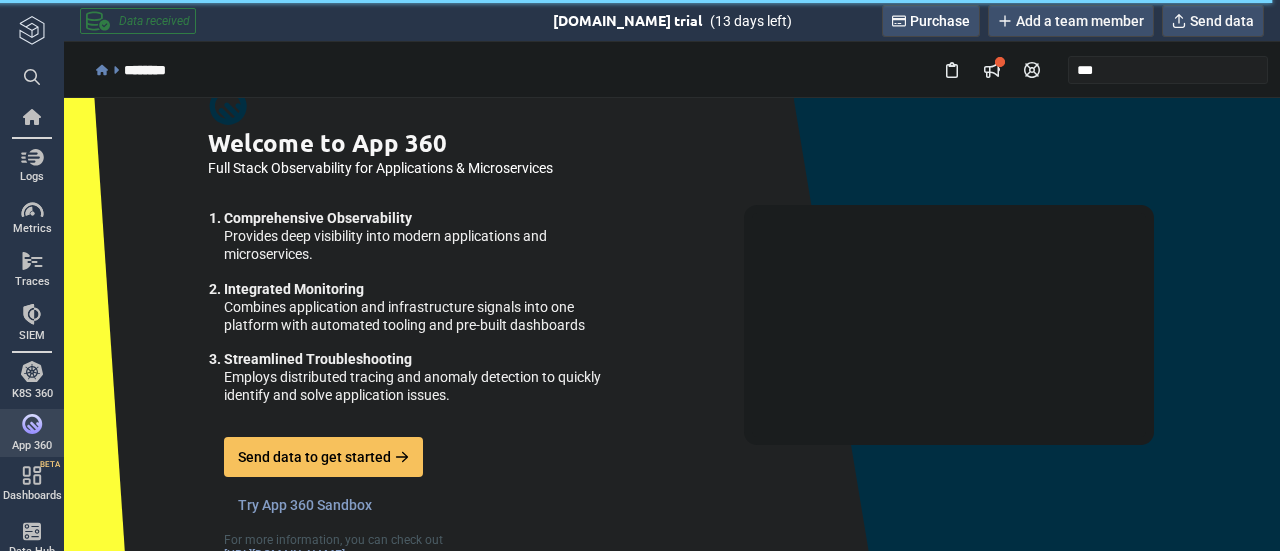 scroll, scrollTop: 0, scrollLeft: 0, axis: both 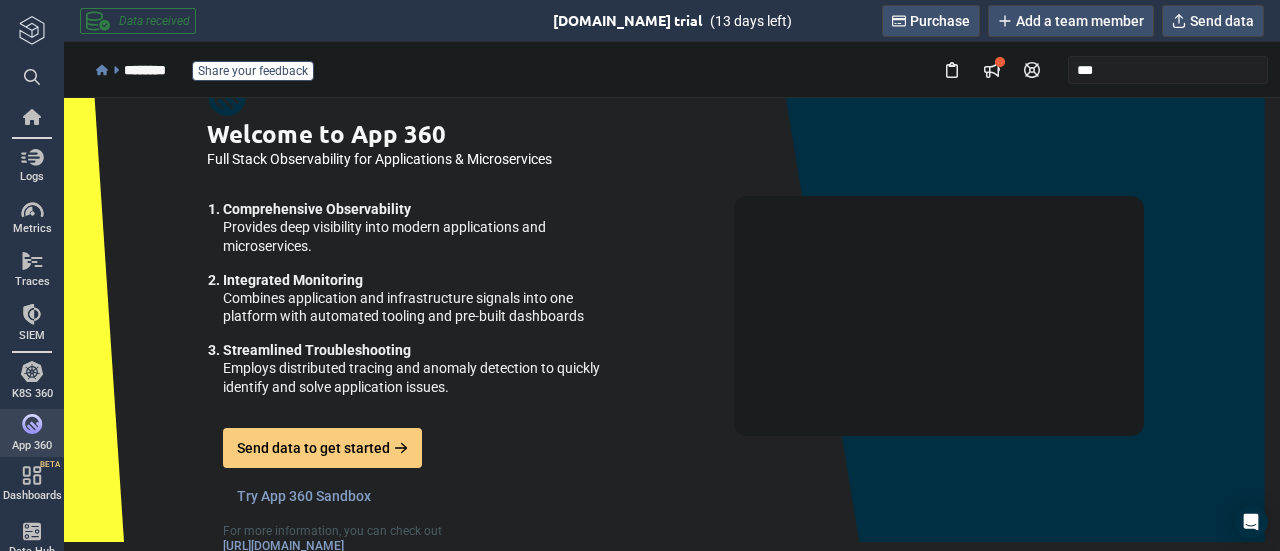 click on "Send data to get started" at bounding box center (322, 448) 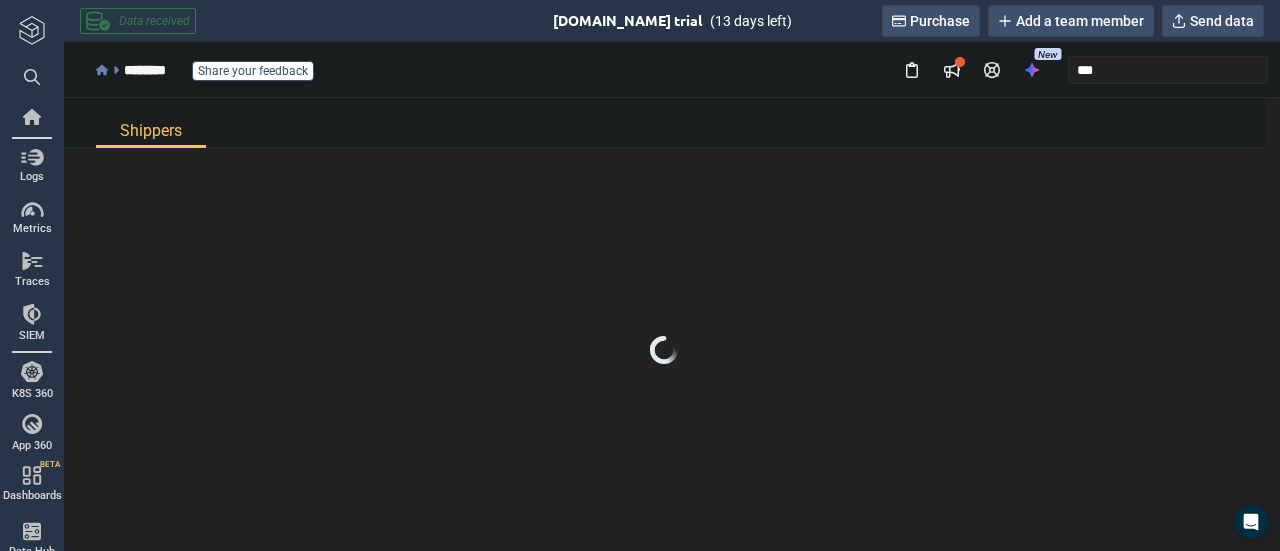 scroll, scrollTop: 0, scrollLeft: 0, axis: both 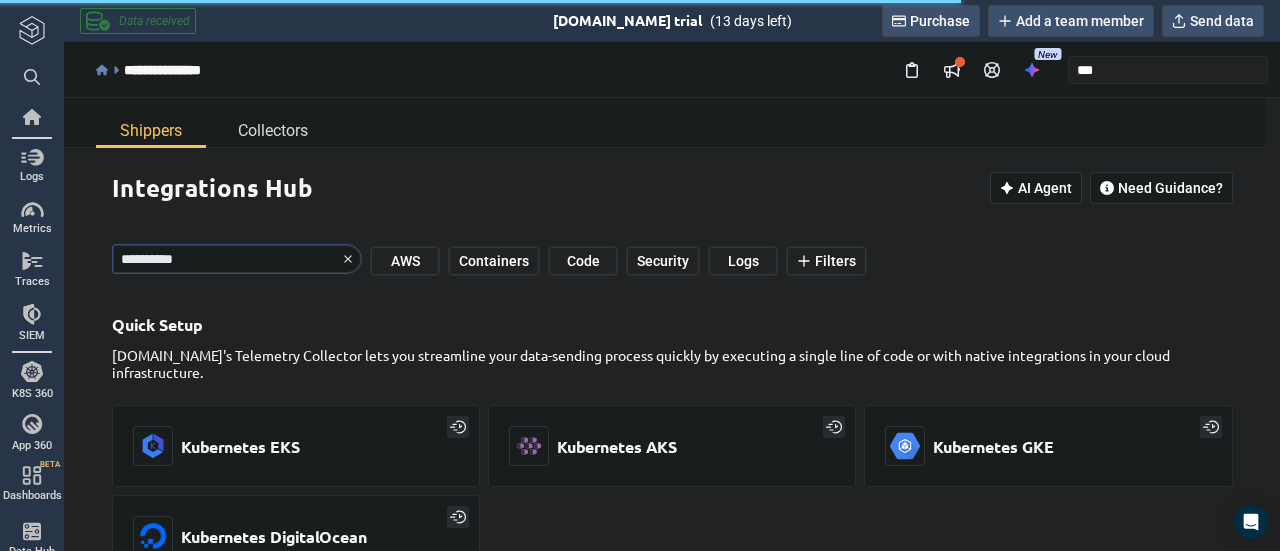 click on "Collectors" at bounding box center (273, 130) 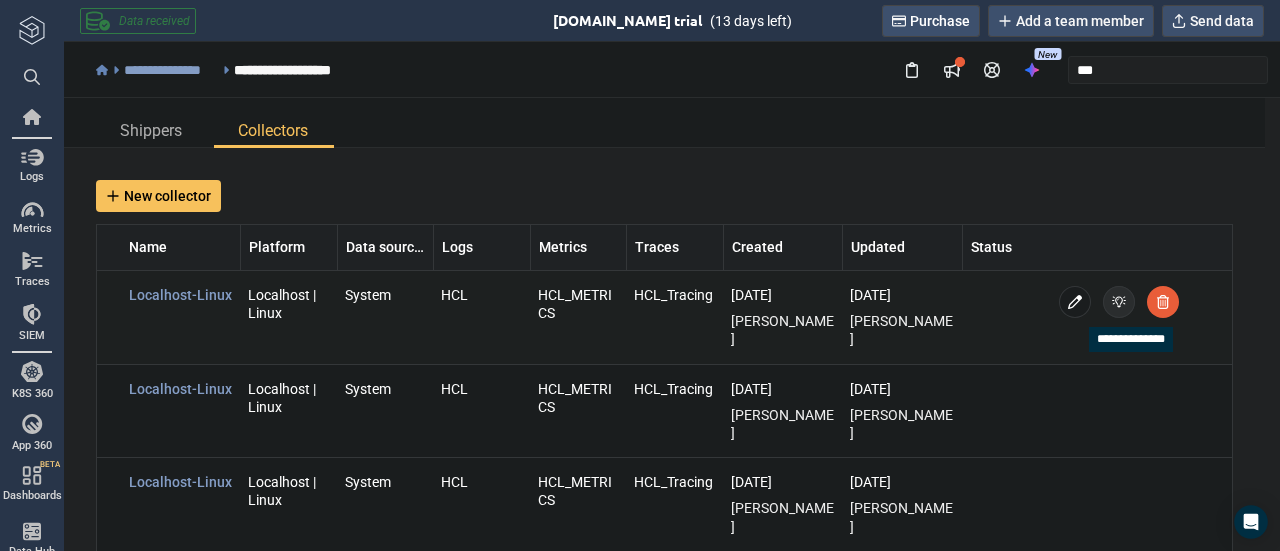 click 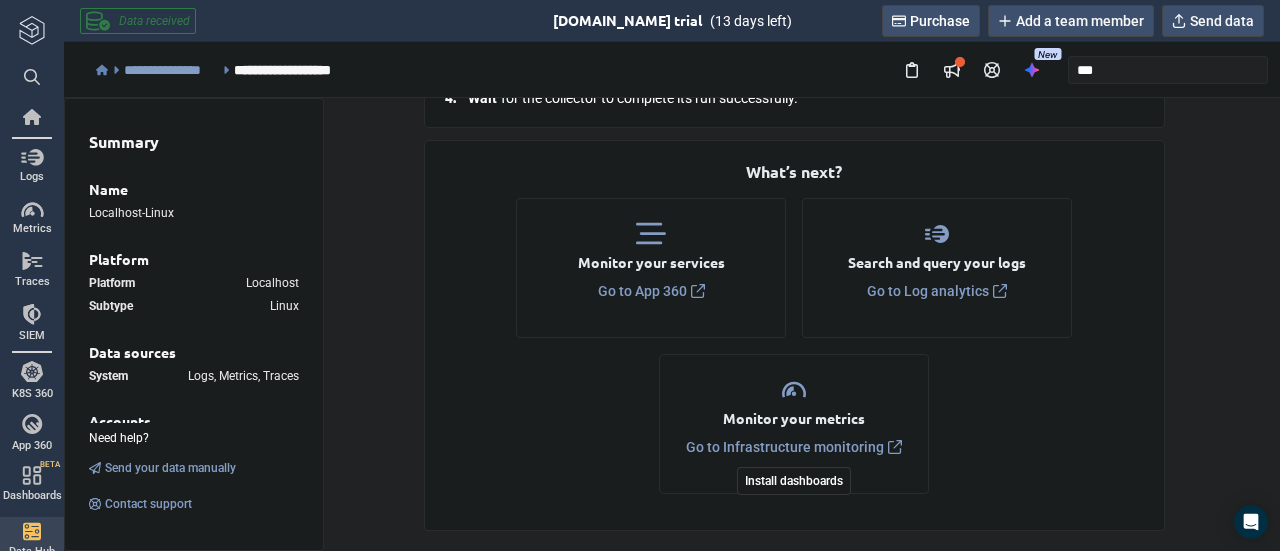 scroll, scrollTop: 521, scrollLeft: 0, axis: vertical 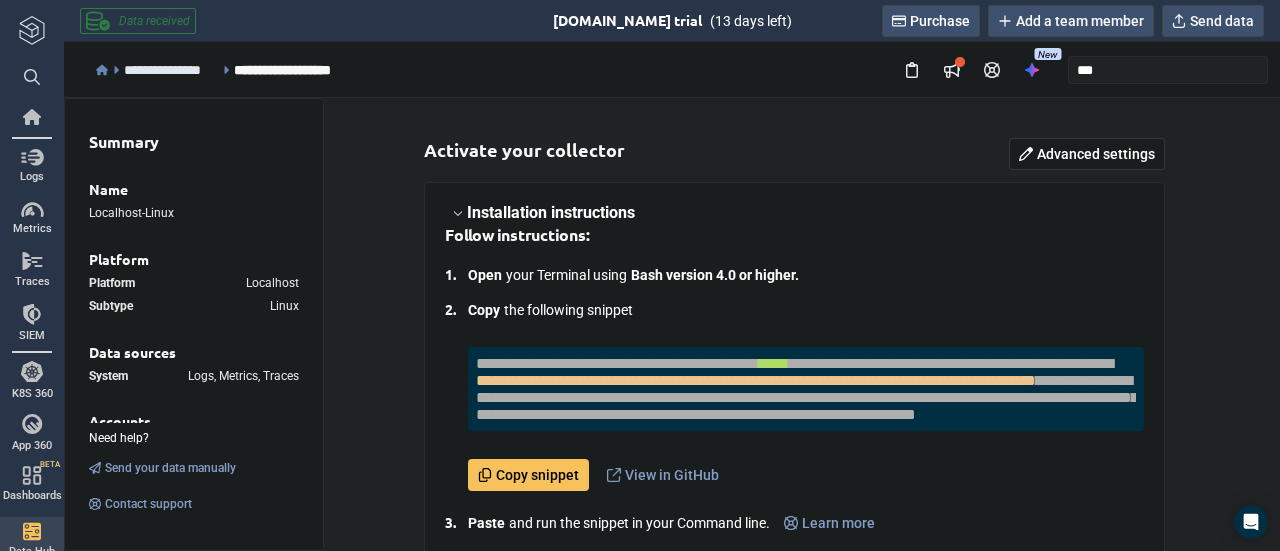 click on "**********" at bounding box center [171, 70] 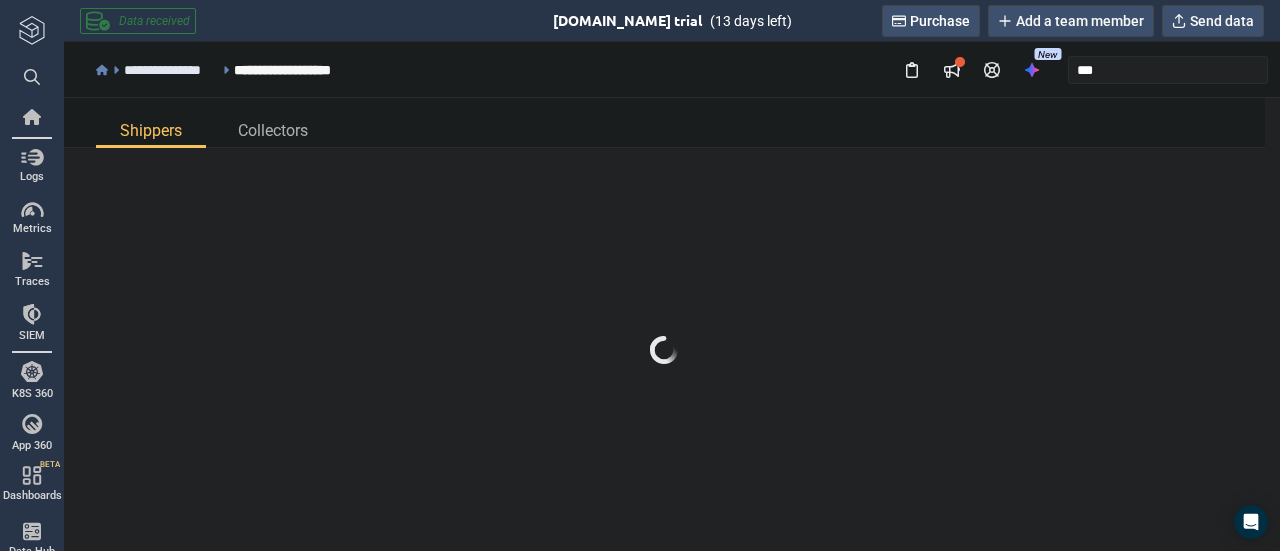 type on "*" 